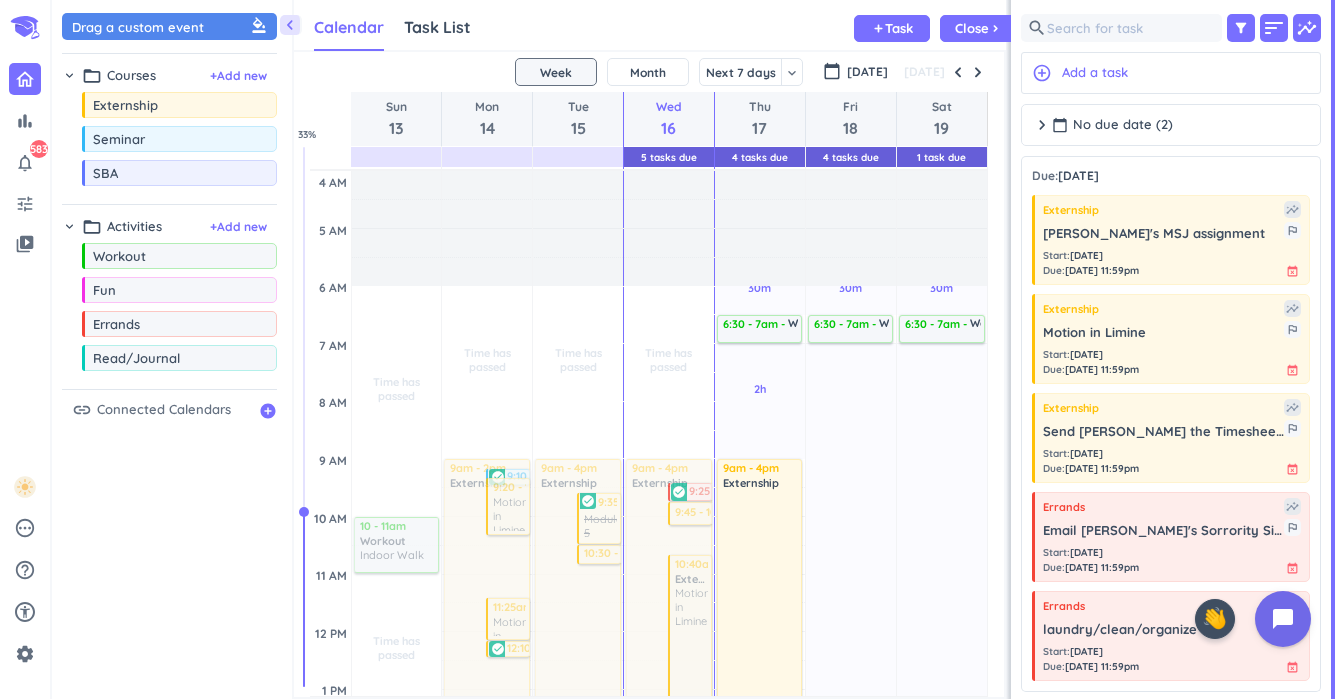 scroll, scrollTop: 0, scrollLeft: 0, axis: both 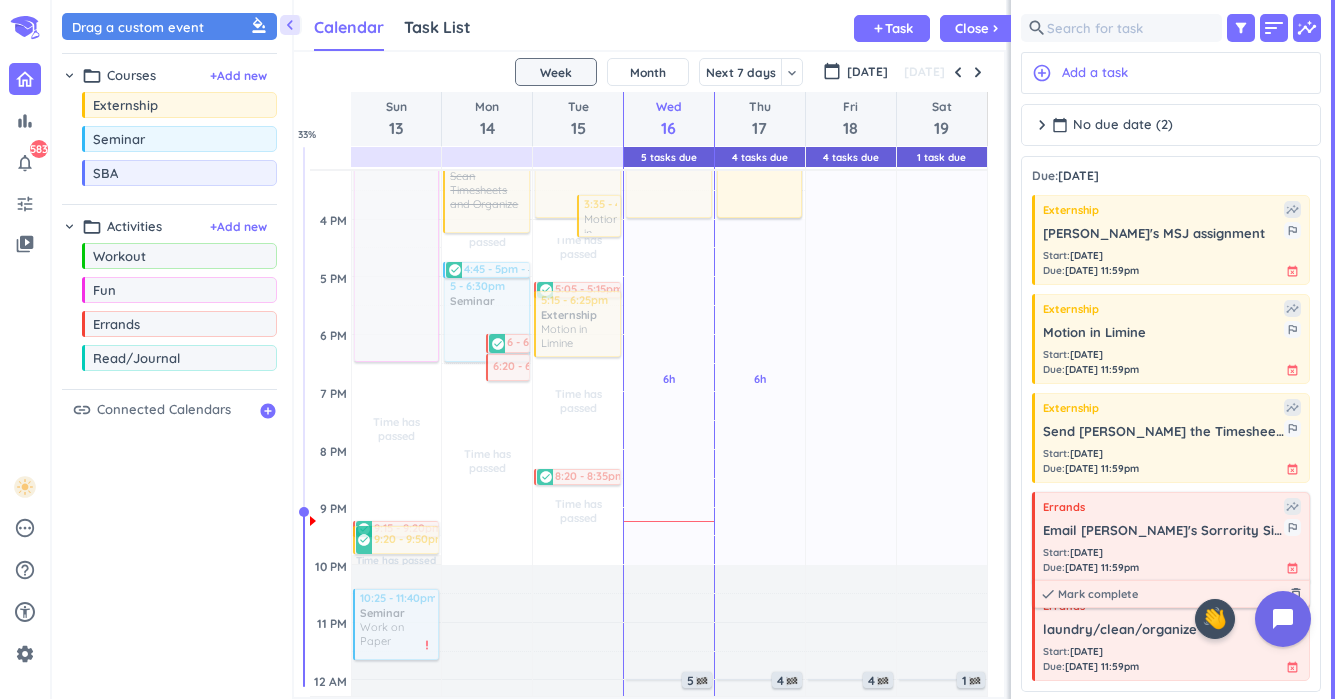 click on "Start :  [DATE]" at bounding box center (1091, 552) 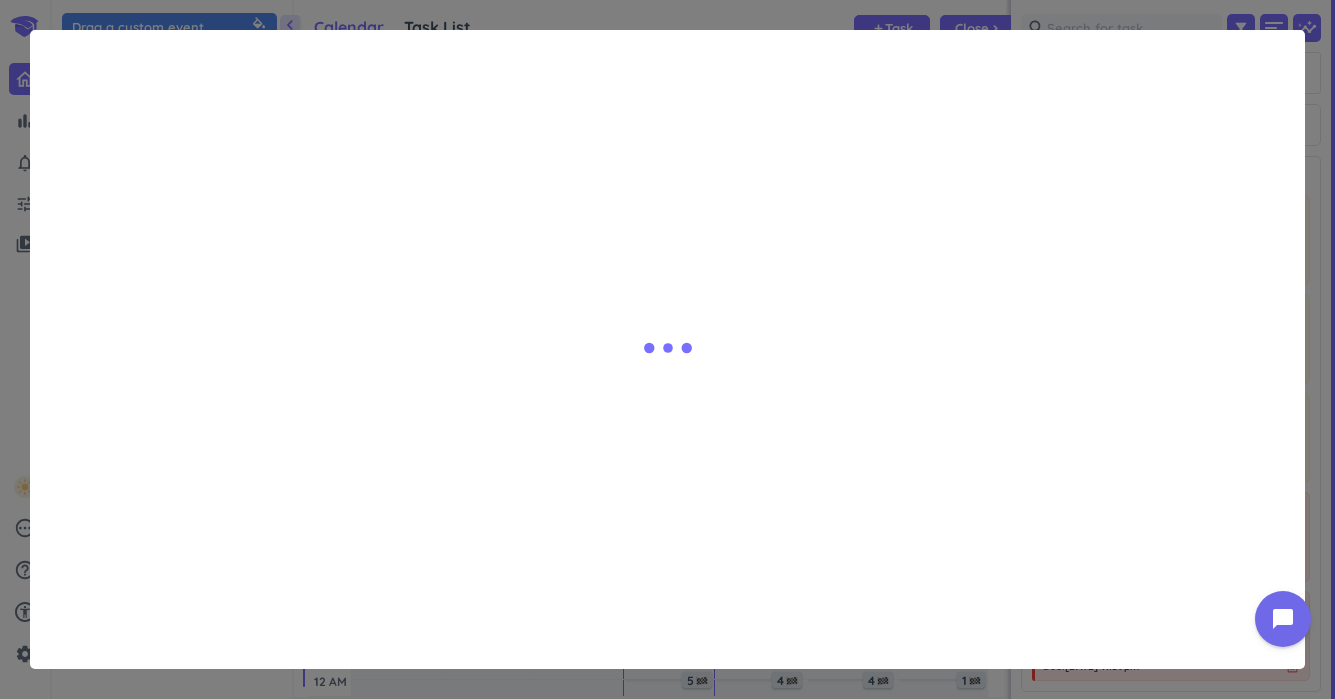 type on "x" 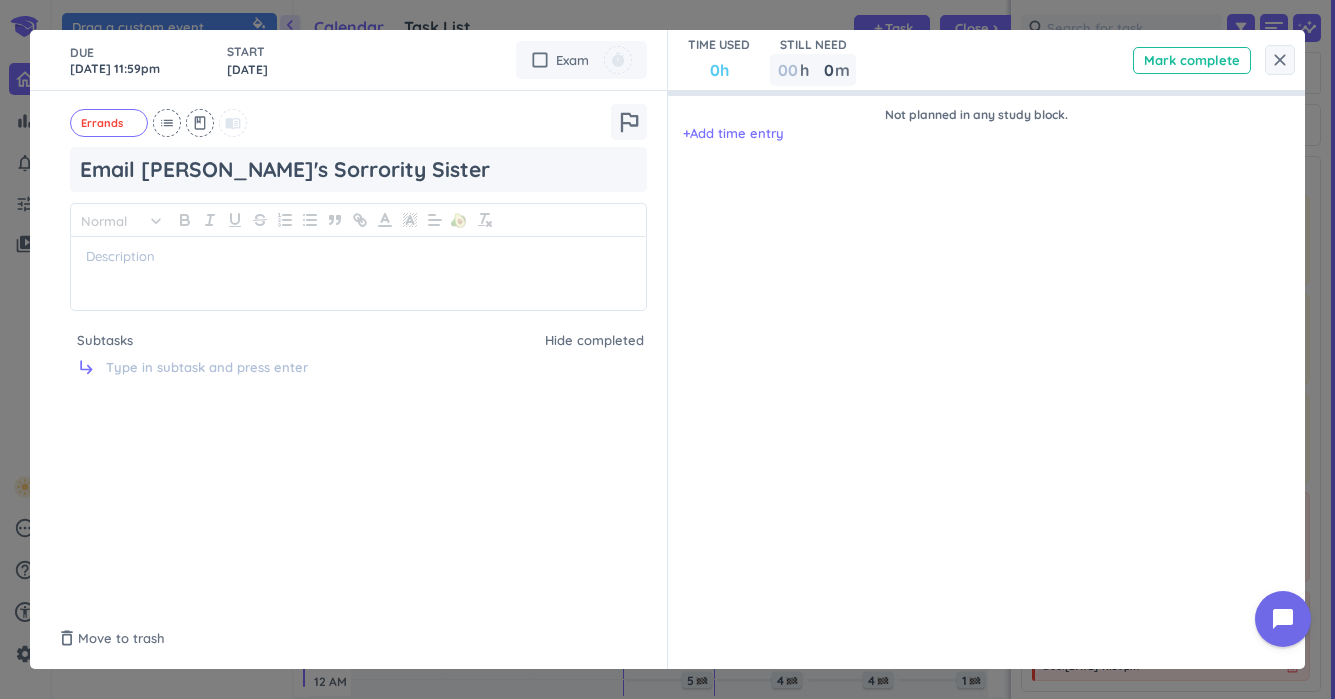 click on "DUE [DATE] 11:59pm" at bounding box center [138, 60] 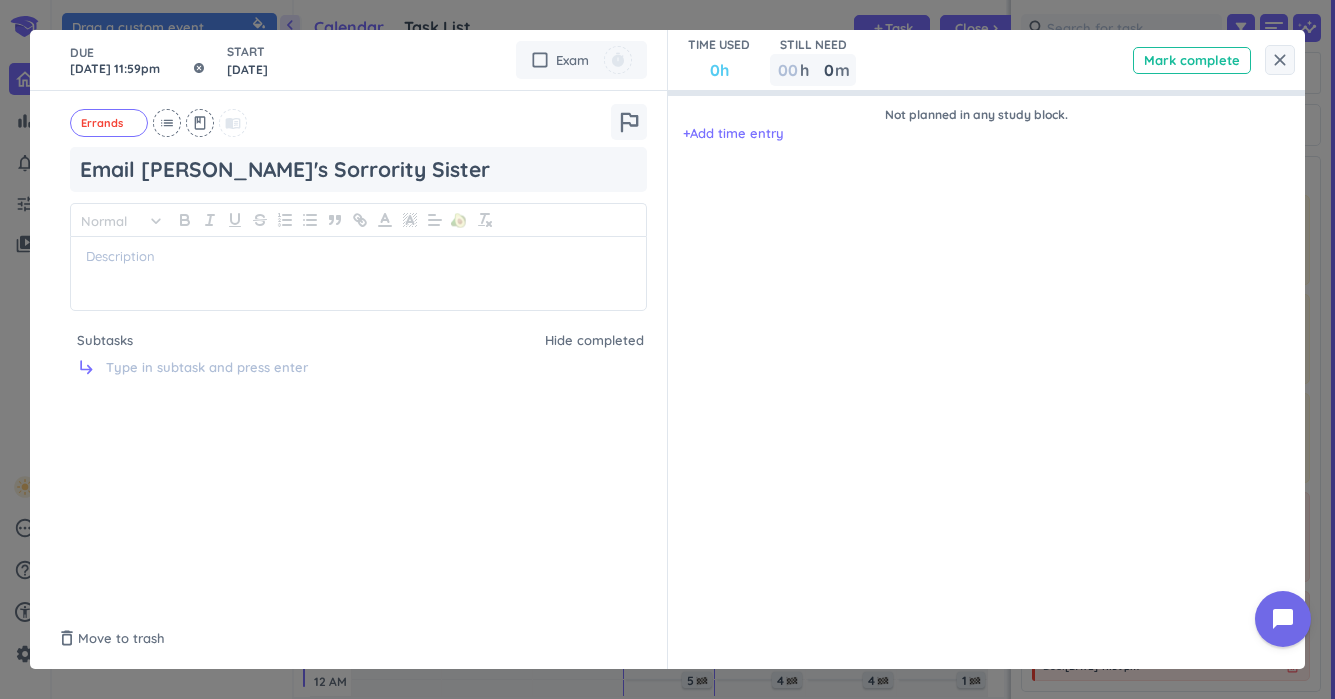 click on "[DATE] 11:59pm" at bounding box center (138, 60) 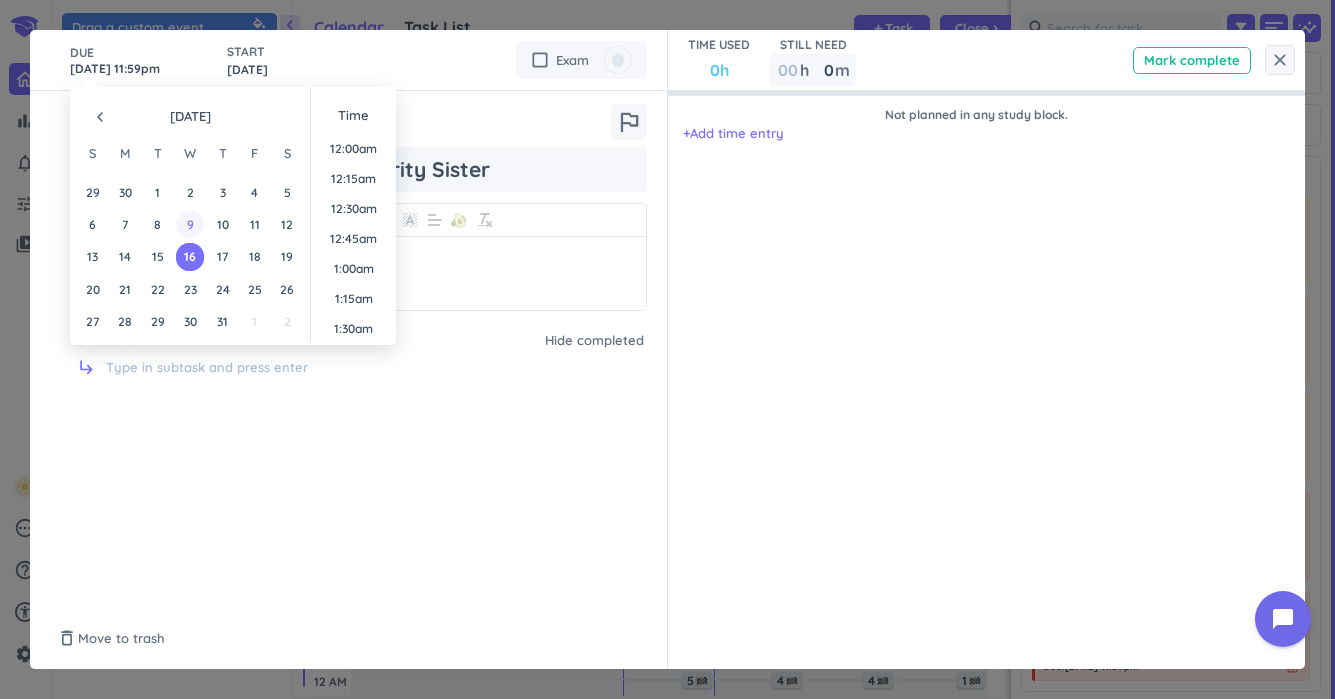 scroll, scrollTop: 2701, scrollLeft: 0, axis: vertical 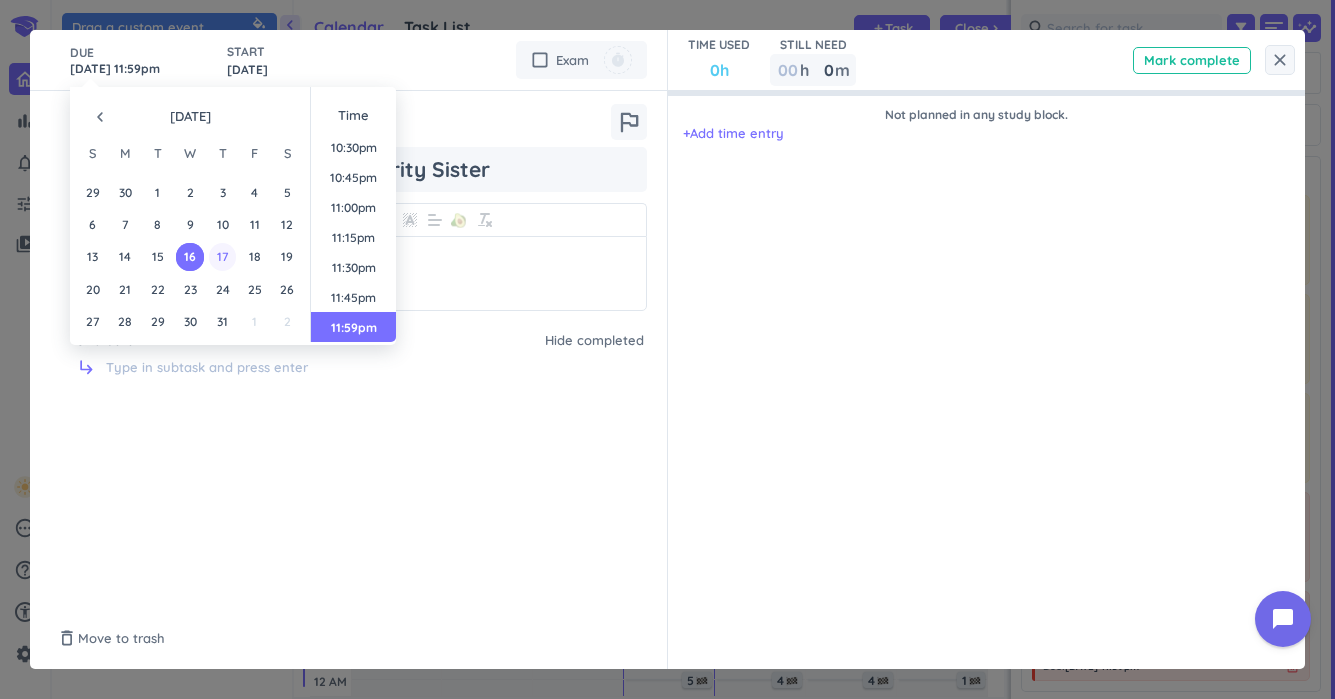 click on "17" at bounding box center [222, 256] 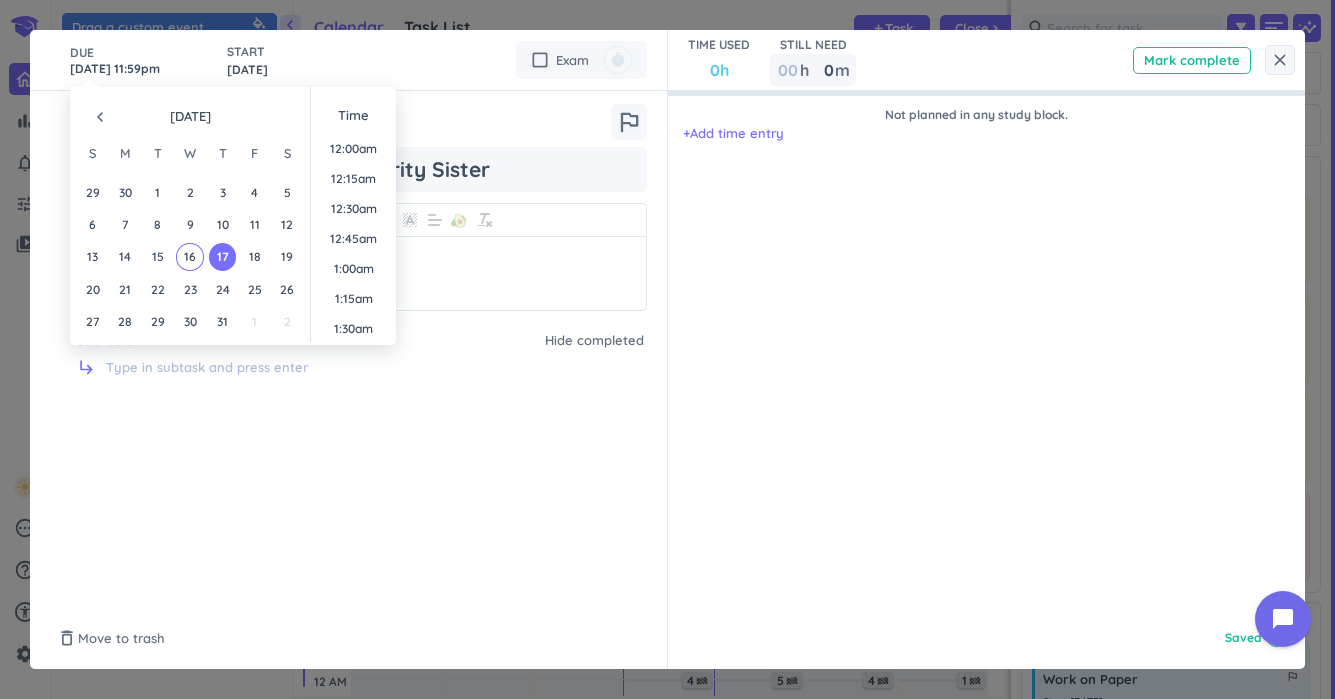 scroll, scrollTop: 2701, scrollLeft: 0, axis: vertical 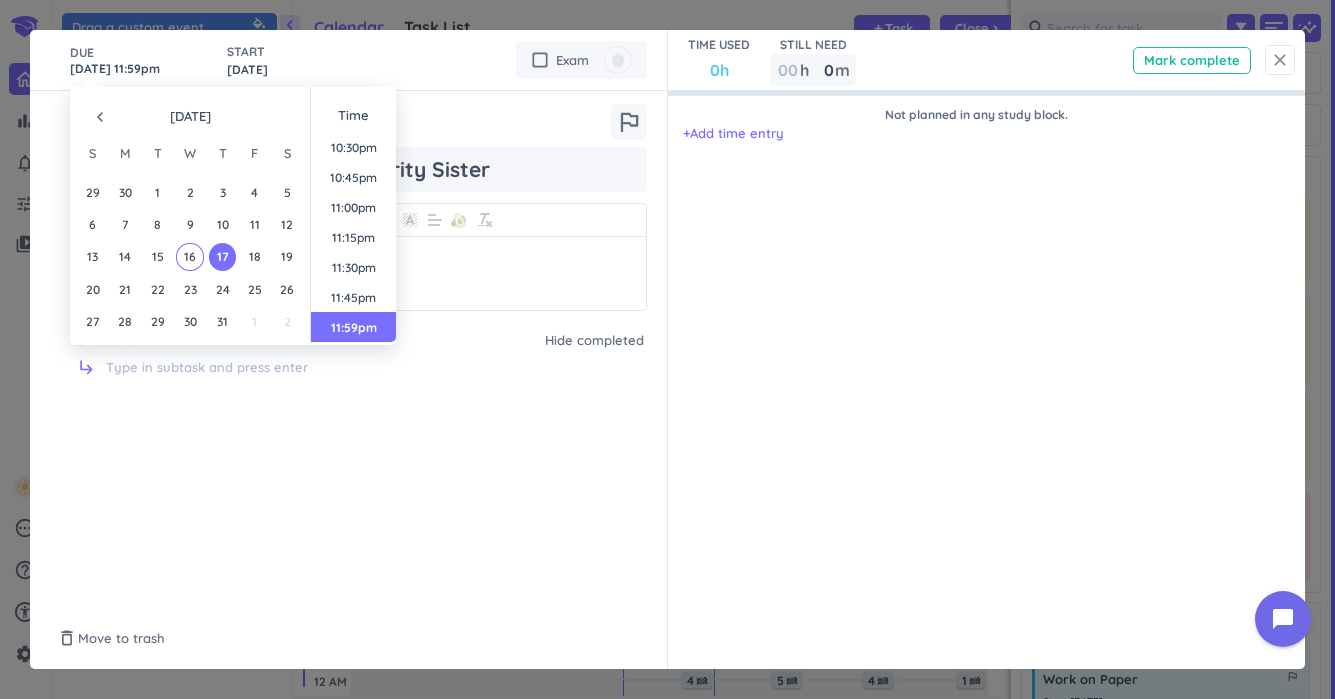 click on "close" at bounding box center [1280, 60] 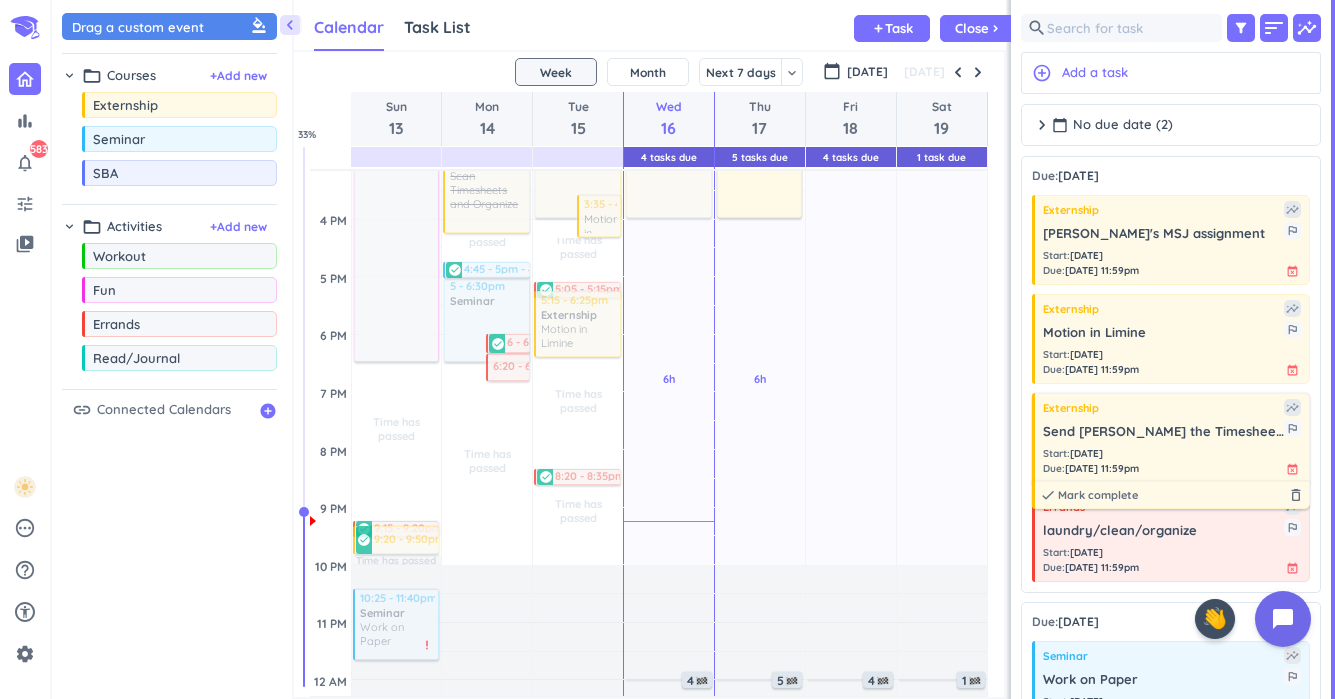 scroll, scrollTop: 49, scrollLeft: 0, axis: vertical 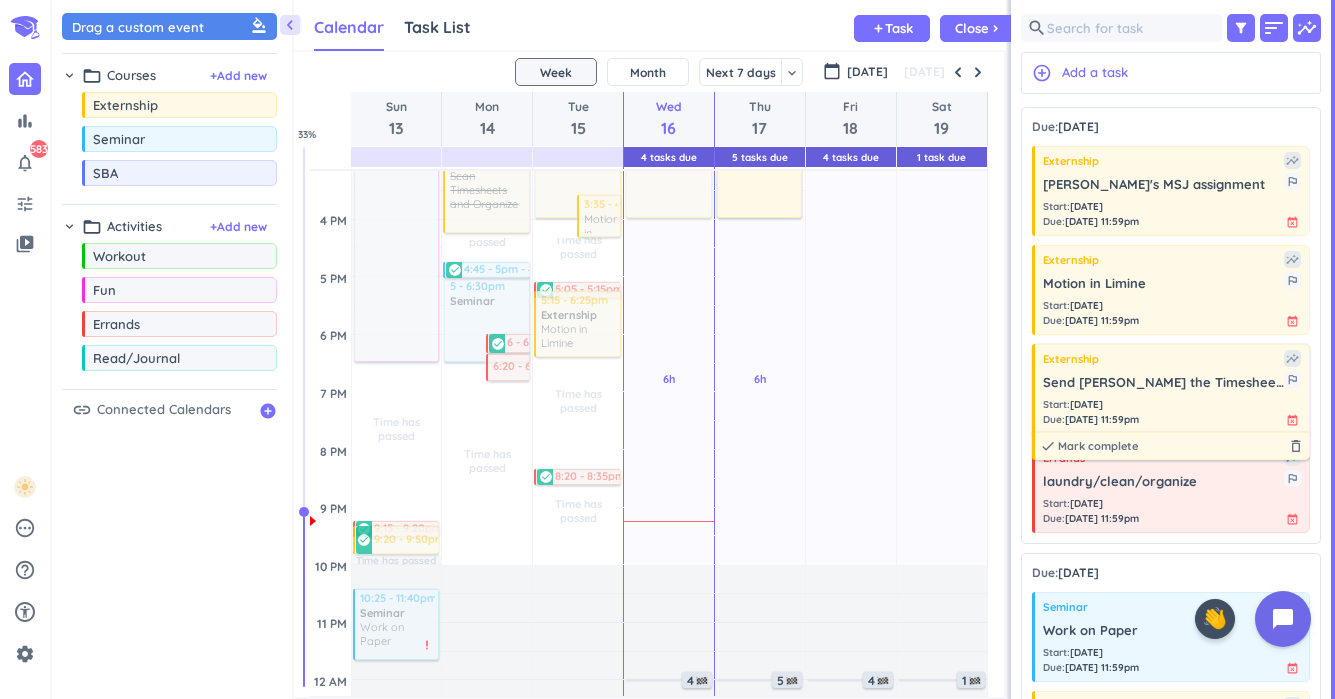 click on "Send [PERSON_NAME] the Timesheets and Final Eval Form" at bounding box center (1163, 383) 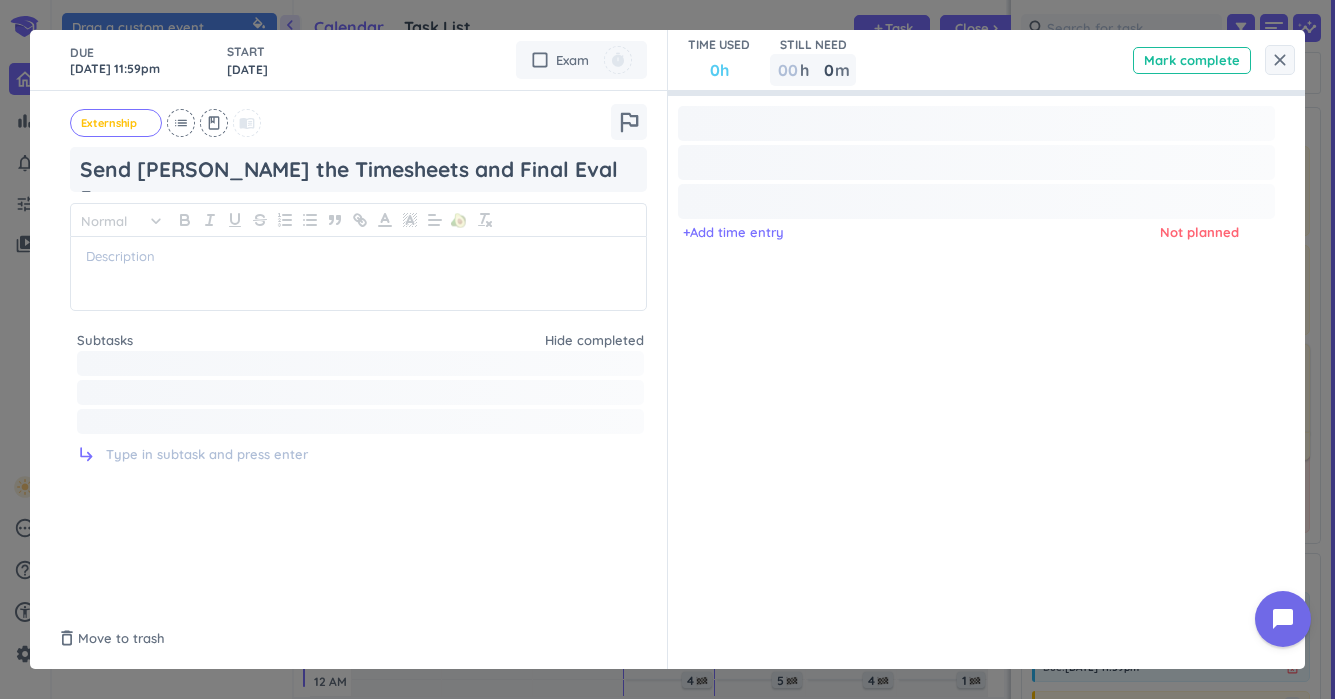 type on "x" 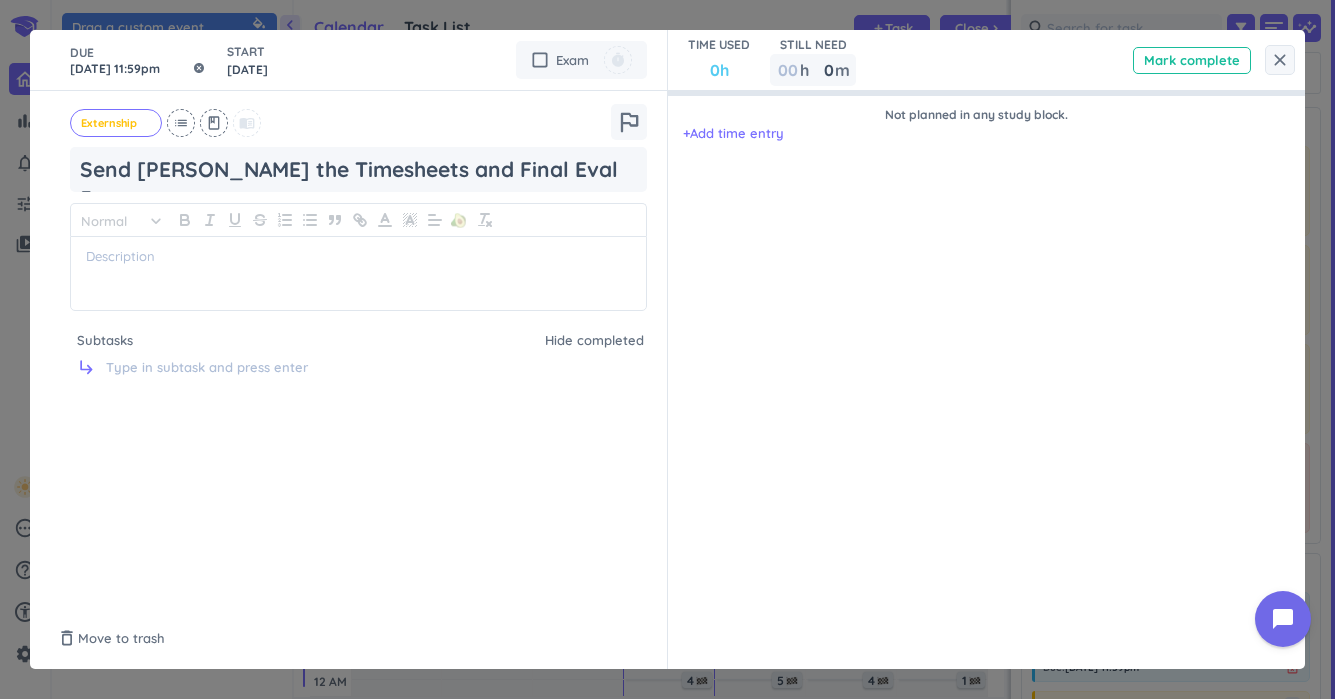 click on "[DATE] 11:59pm" at bounding box center (138, 60) 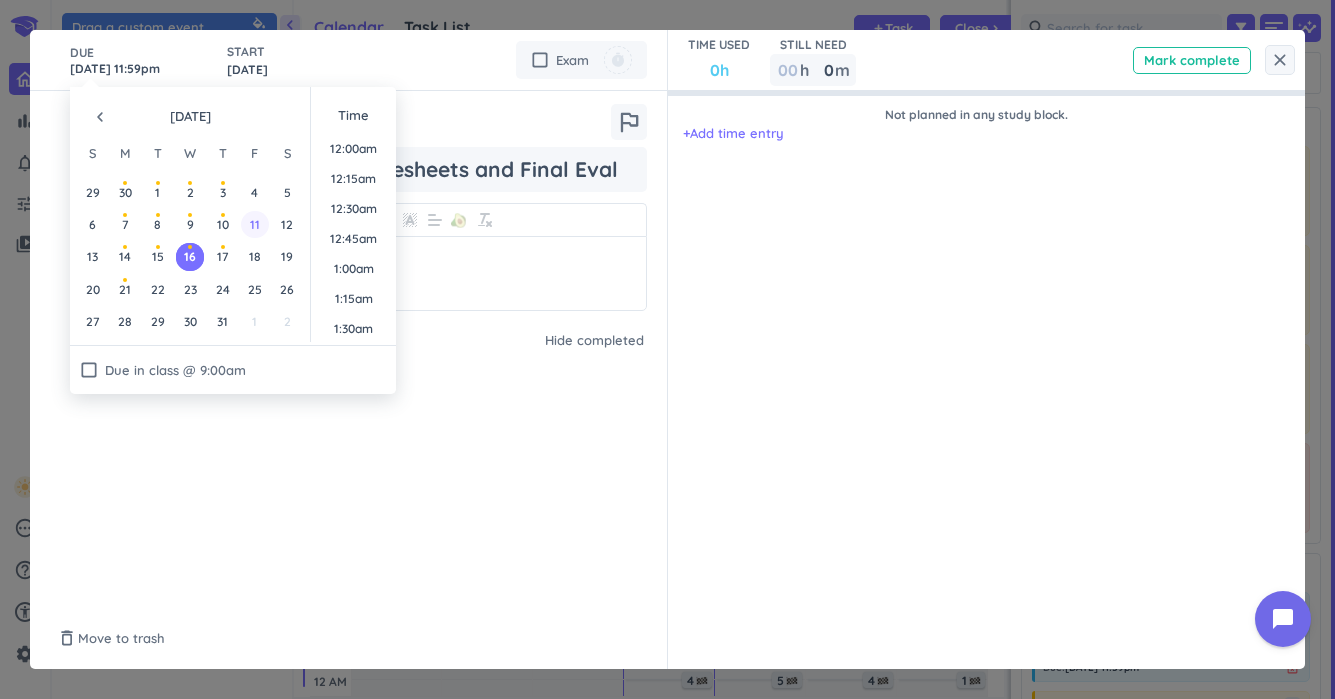 scroll, scrollTop: 2701, scrollLeft: 0, axis: vertical 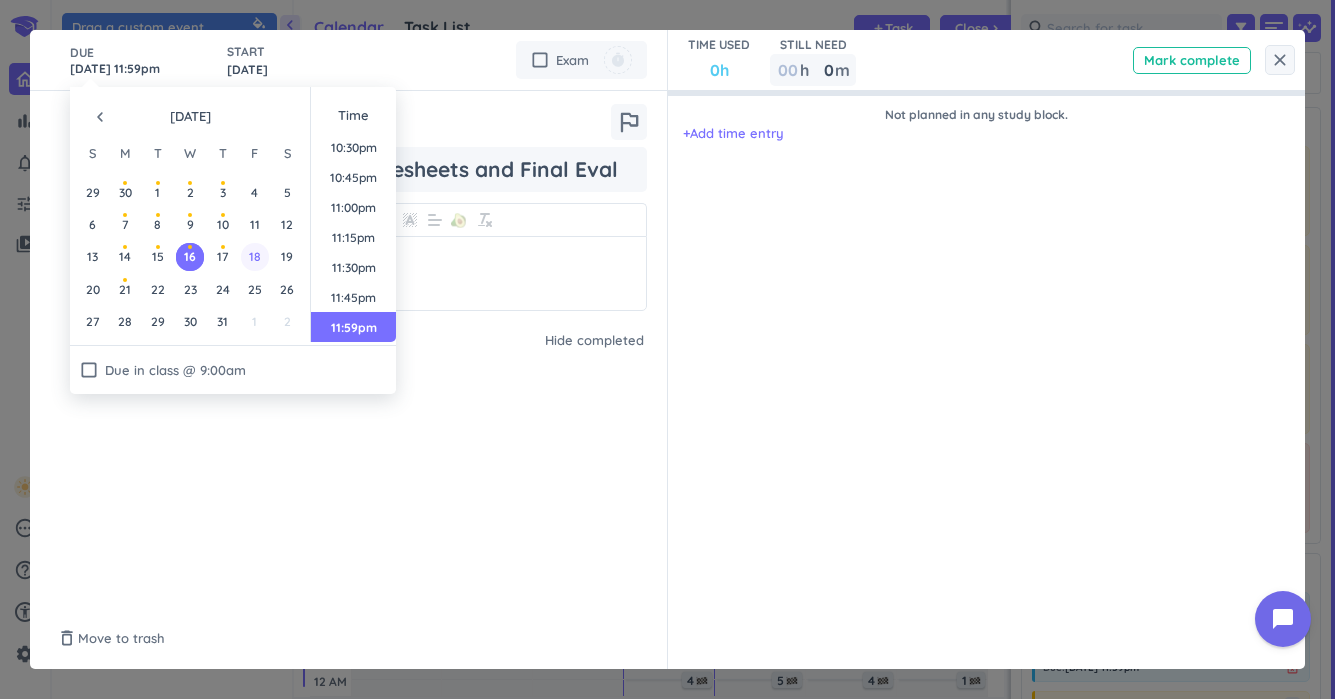 click on "18" at bounding box center (254, 256) 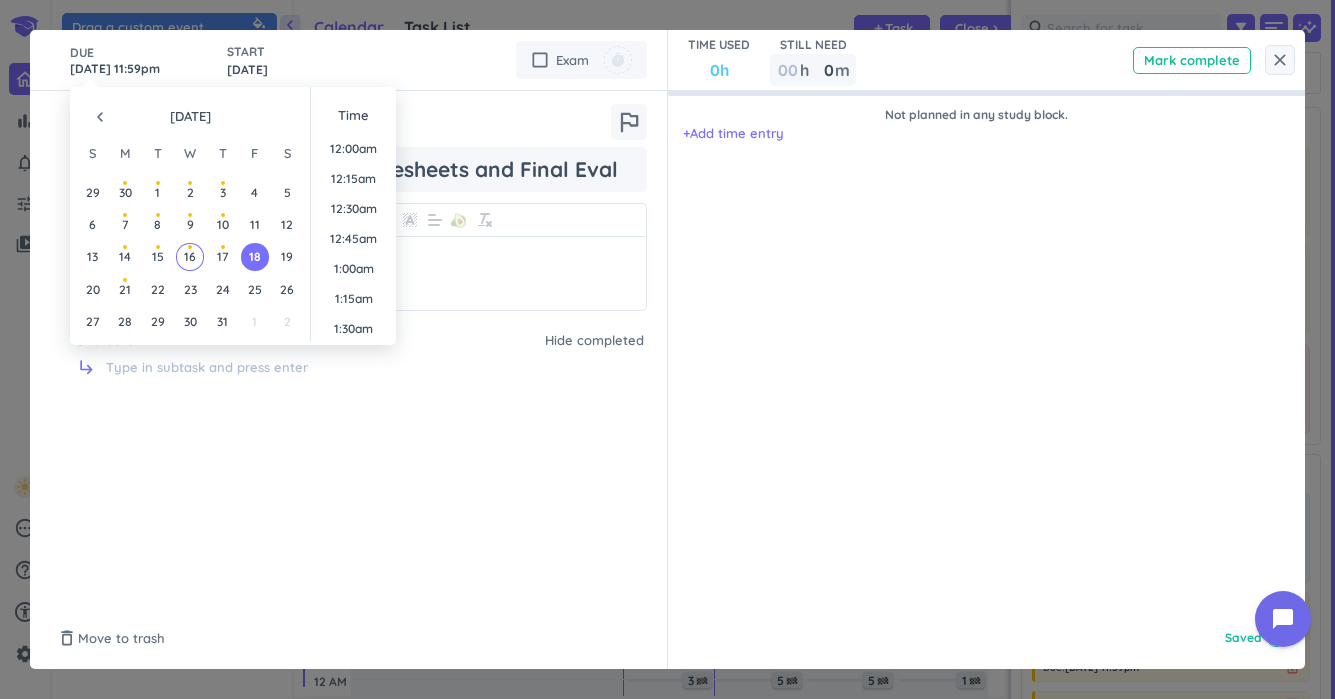 scroll, scrollTop: 2701, scrollLeft: 0, axis: vertical 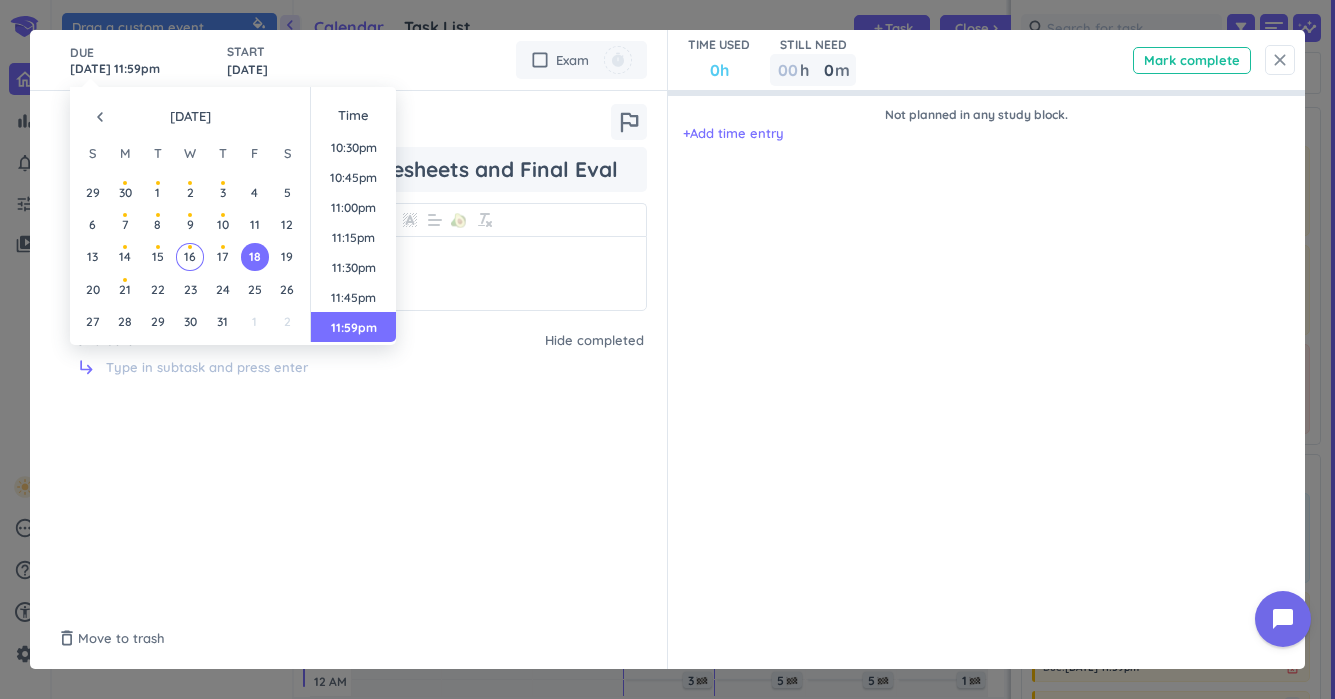 click on "close" at bounding box center (1280, 60) 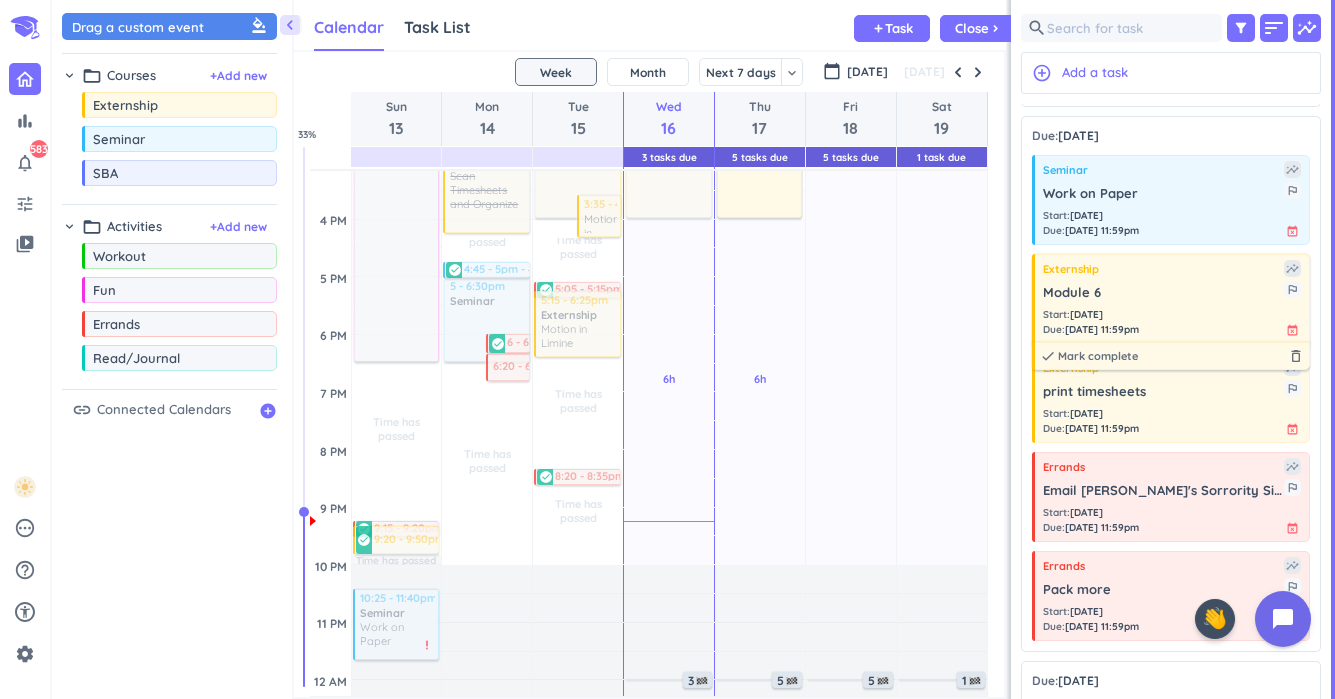 scroll, scrollTop: 364, scrollLeft: 0, axis: vertical 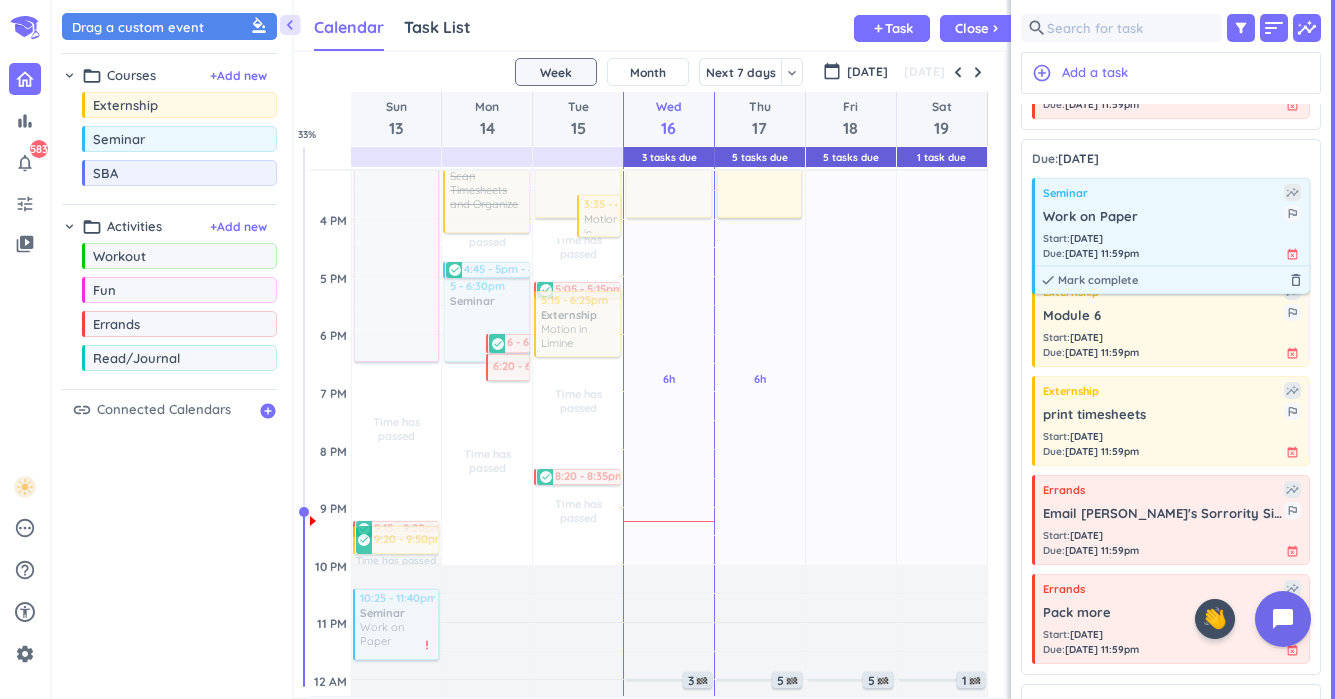 click on "Work on Paper" at bounding box center [1163, 217] 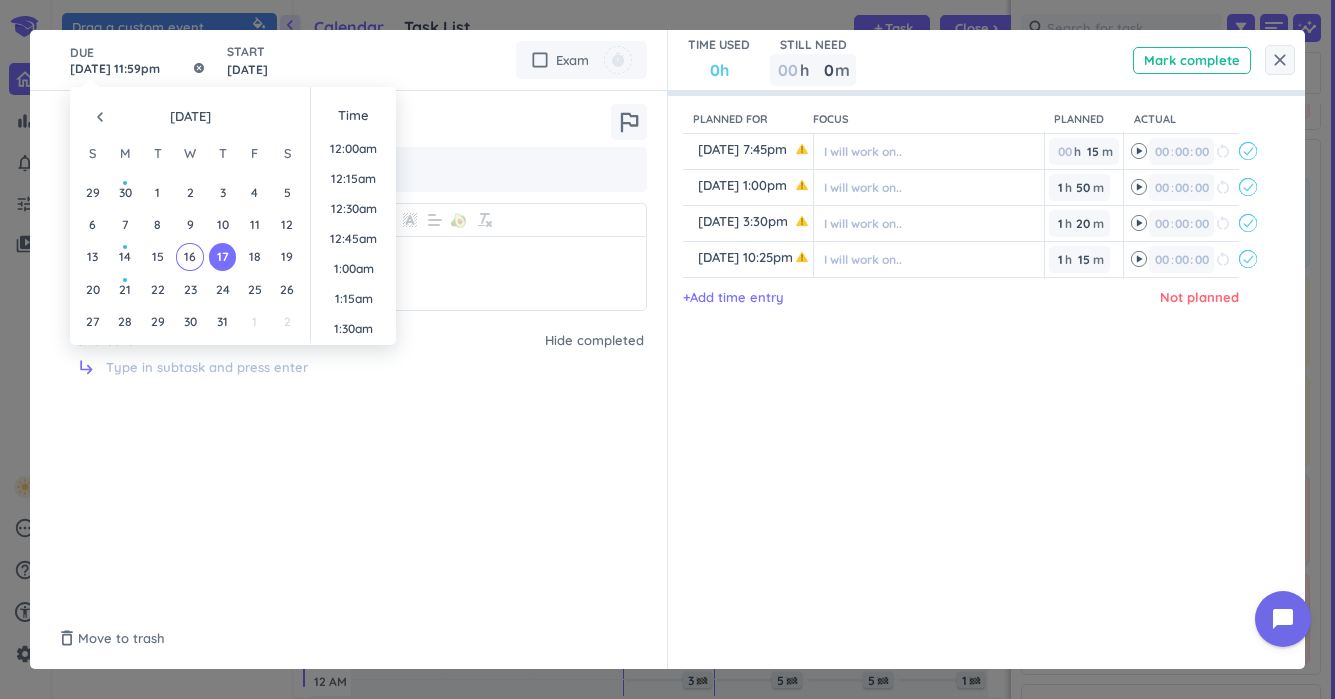 click on "[DATE] 11:59pm" at bounding box center [138, 60] 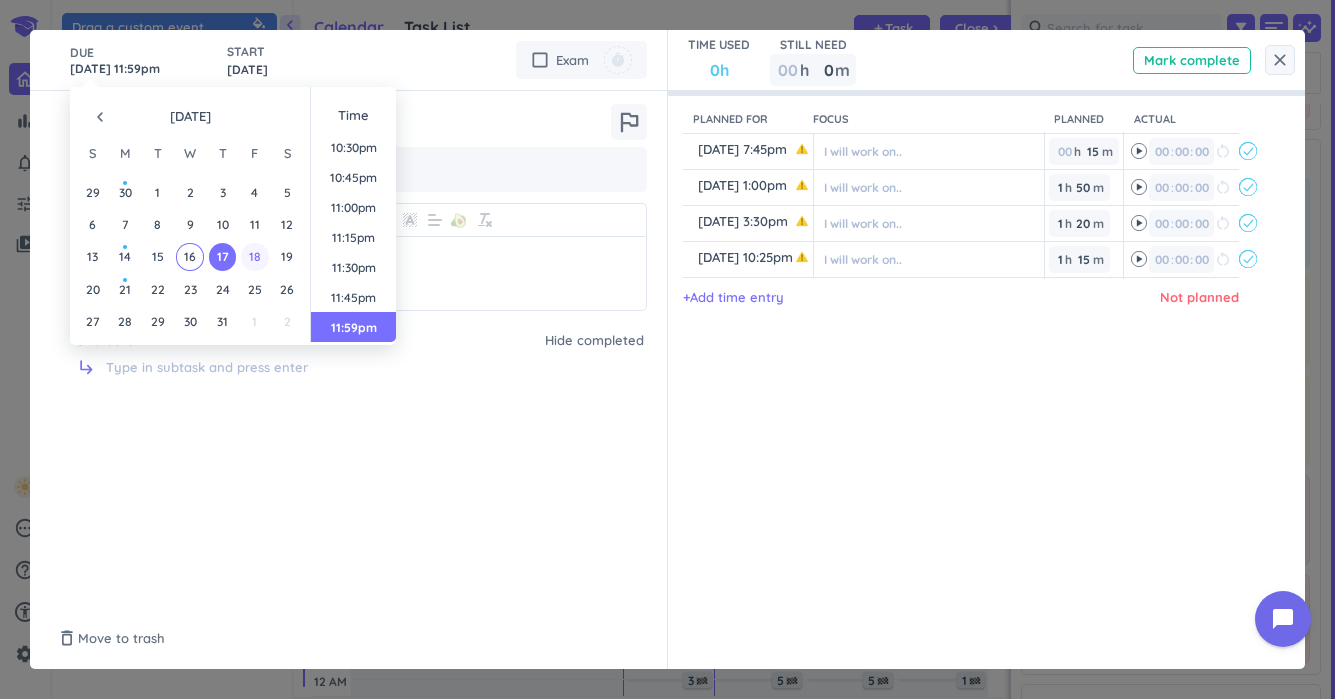 click on "18" at bounding box center (254, 256) 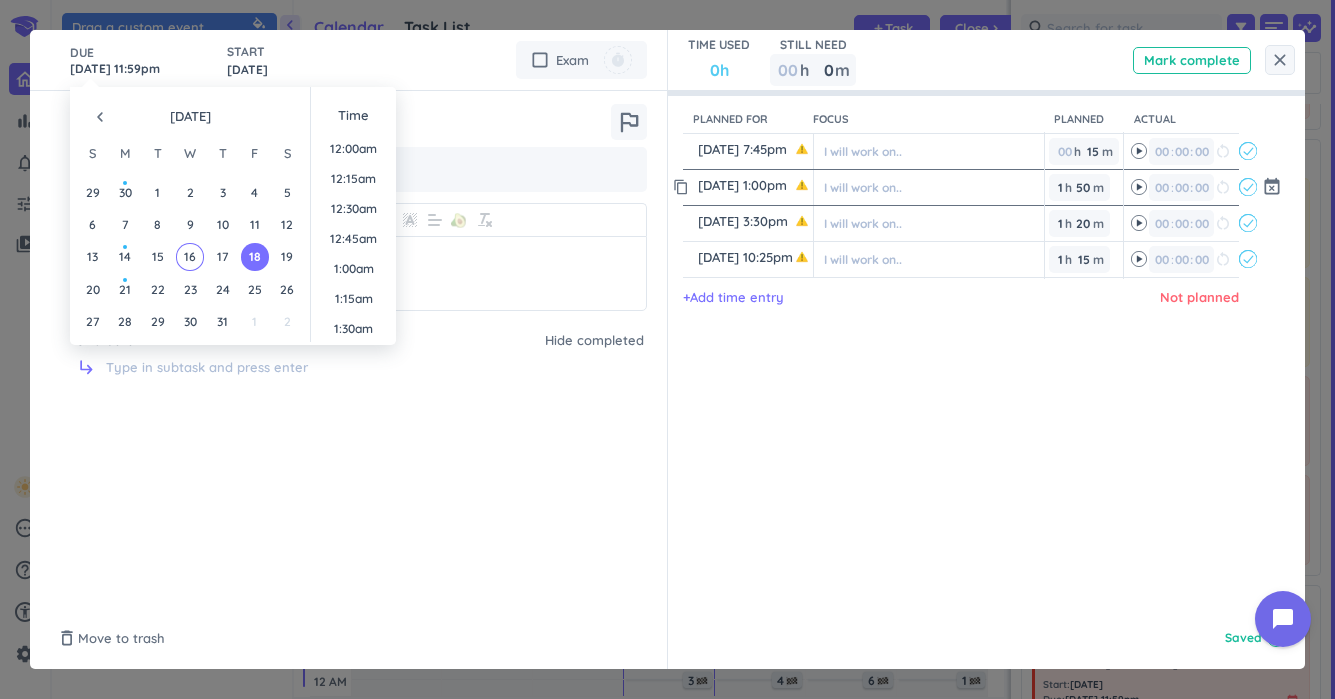 scroll, scrollTop: 2701, scrollLeft: 0, axis: vertical 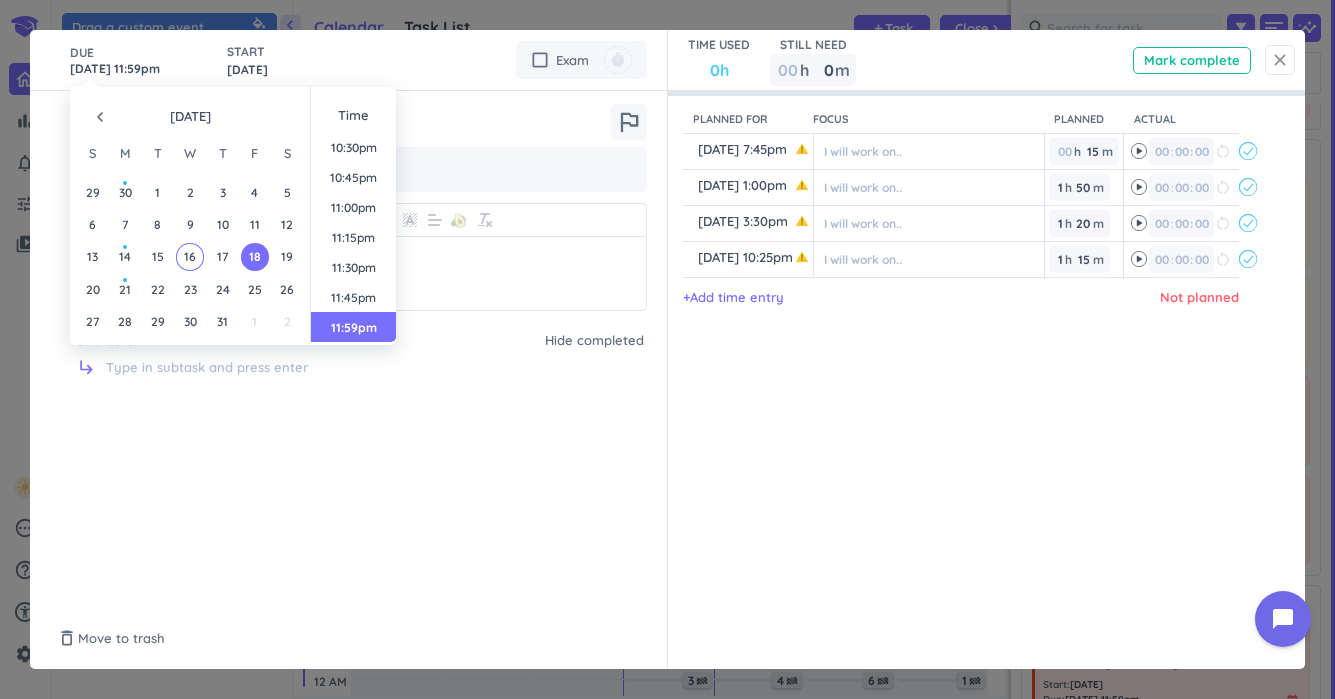 click on "close" at bounding box center (1280, 60) 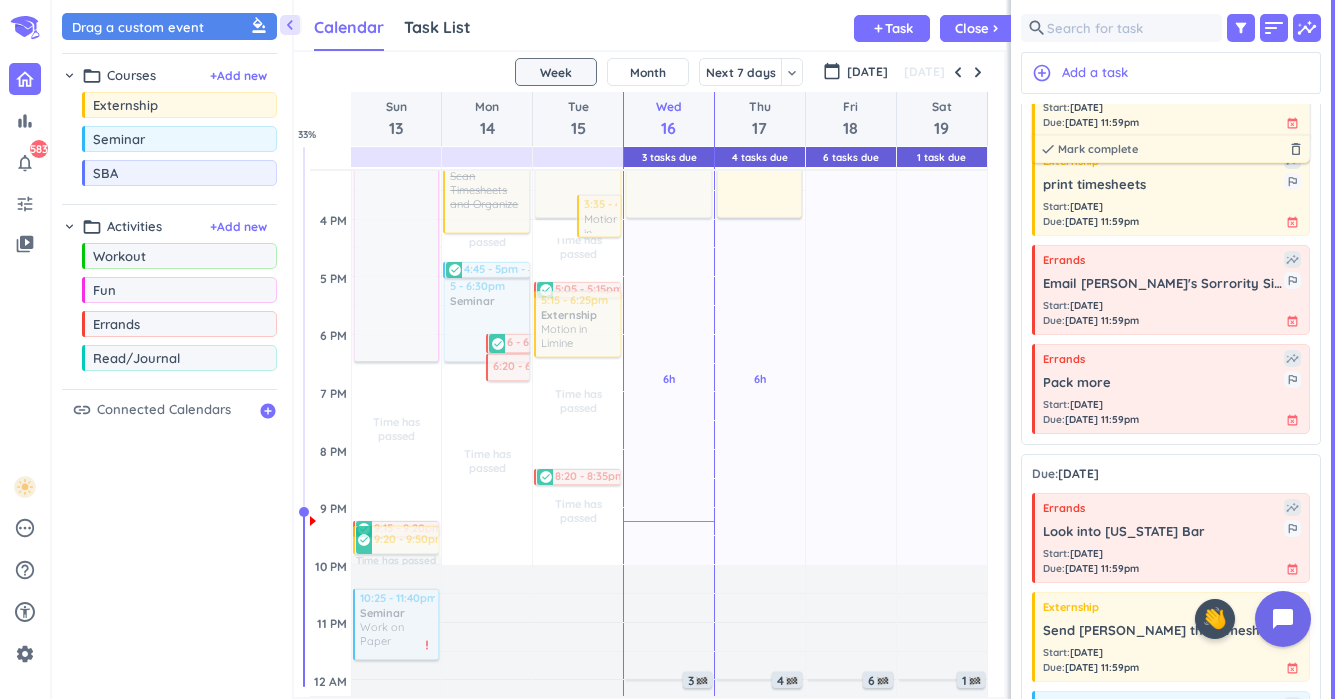 scroll, scrollTop: 376, scrollLeft: 0, axis: vertical 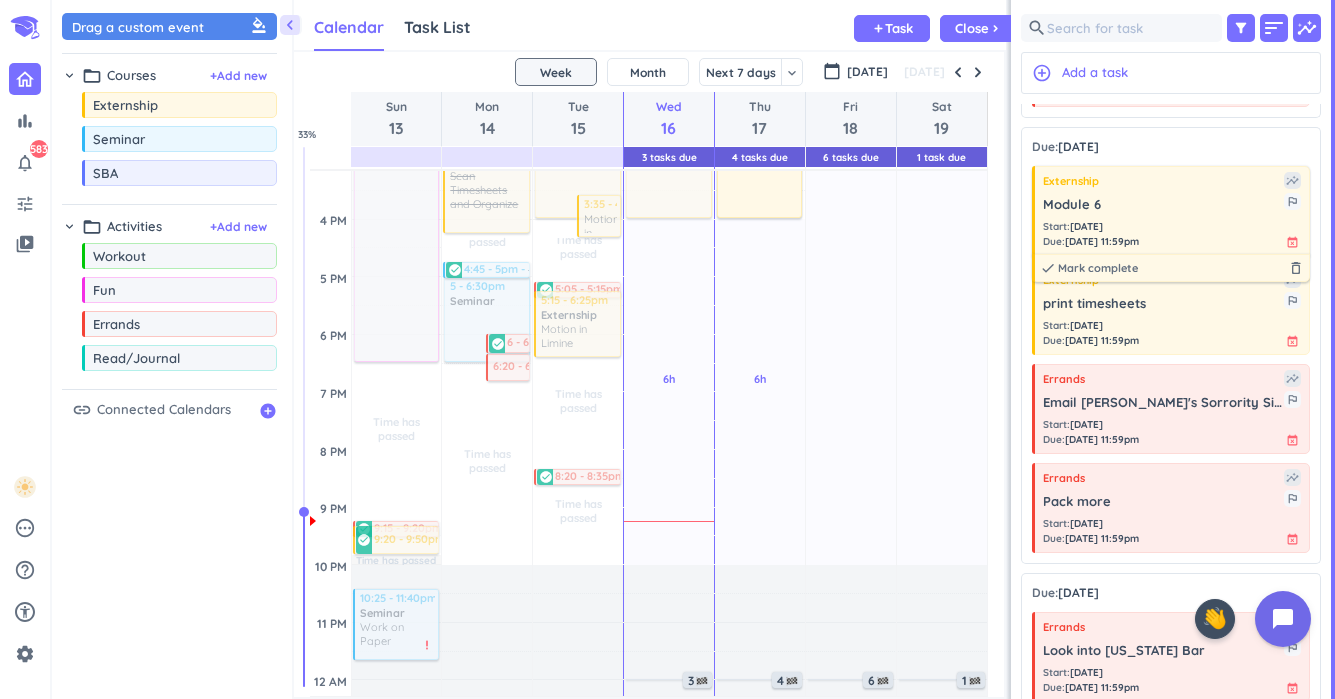 click on "Module 6" at bounding box center [1163, 205] 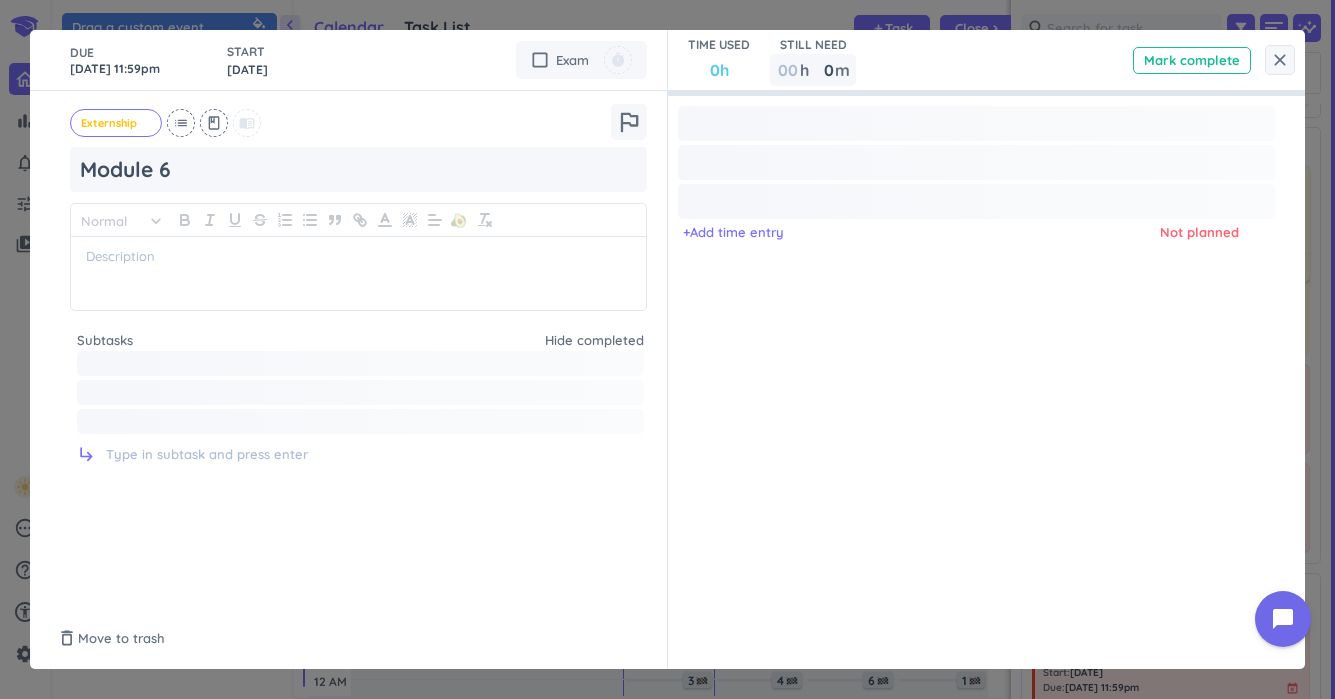 type on "x" 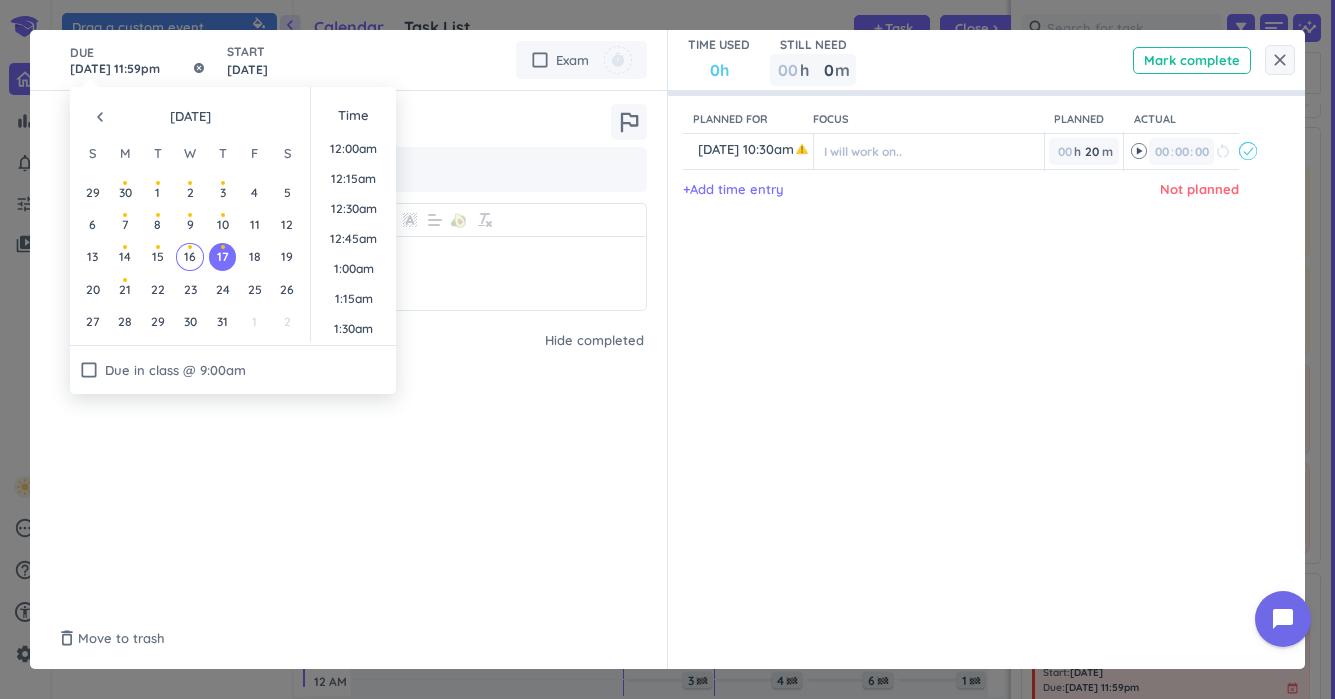 click on "[DATE] 11:59pm" at bounding box center (138, 60) 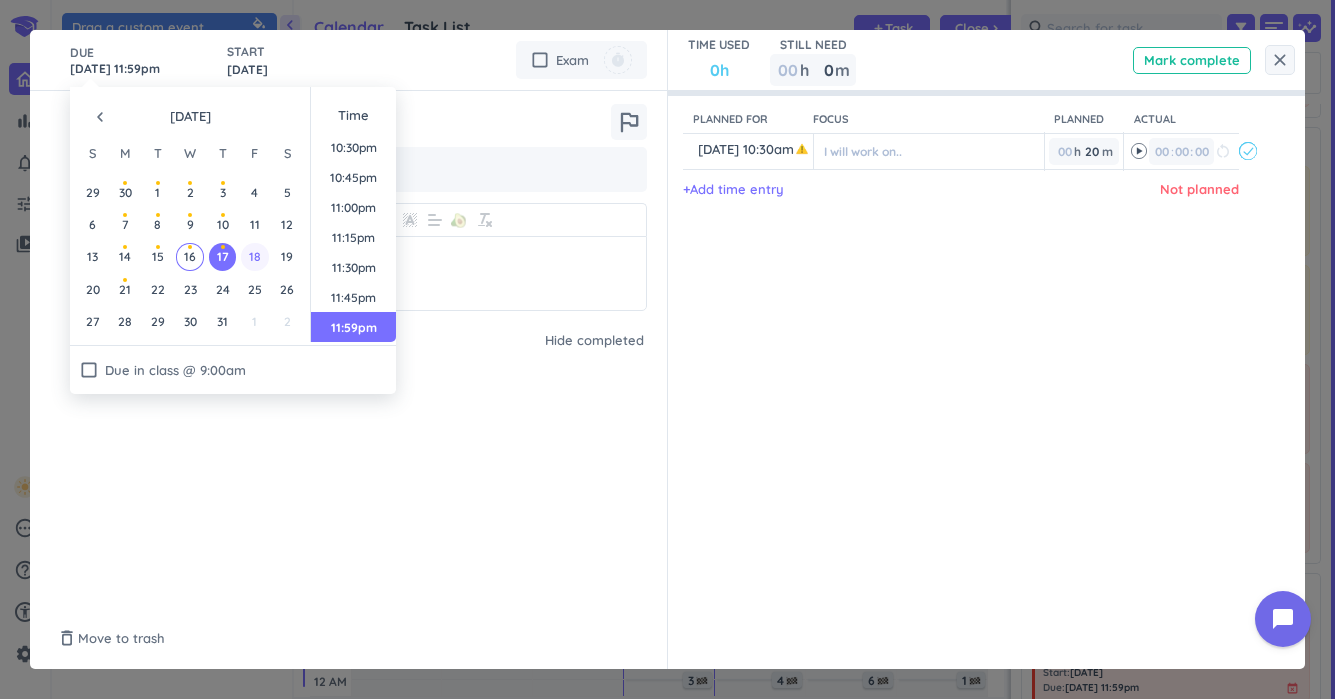 click on "18" at bounding box center (254, 256) 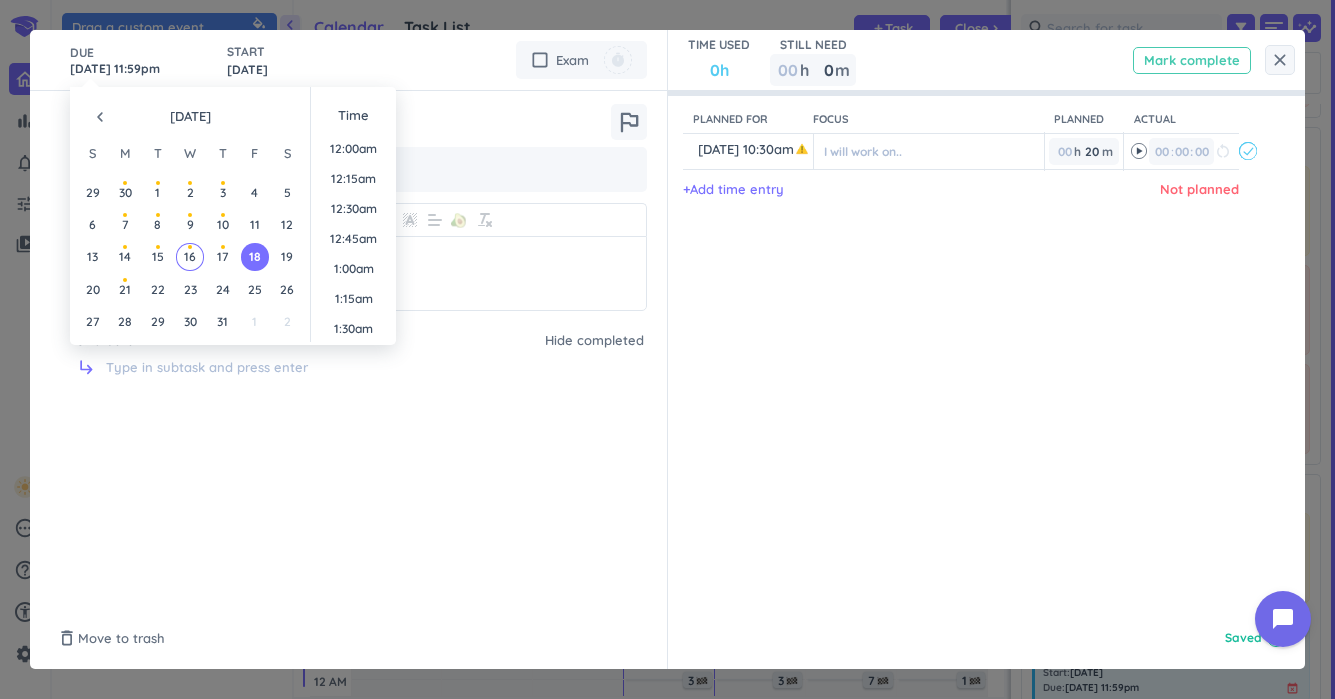 scroll, scrollTop: 2701, scrollLeft: 0, axis: vertical 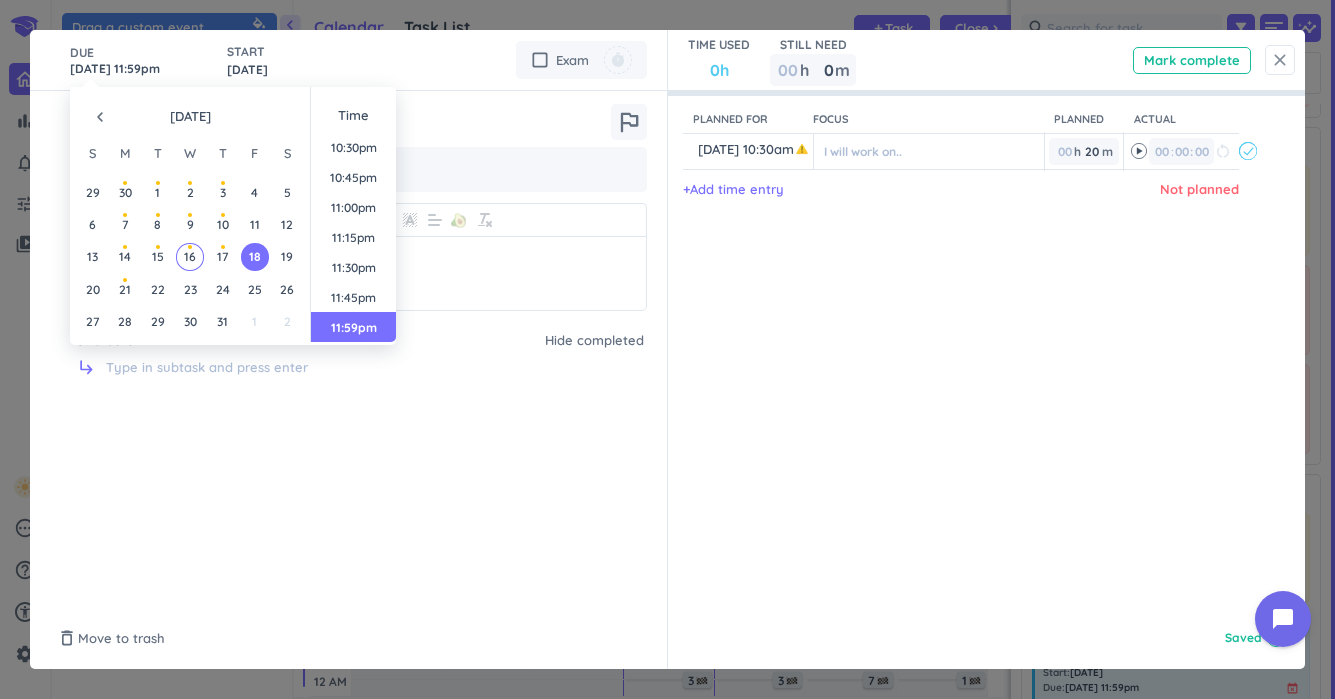 click on "close" at bounding box center [1280, 60] 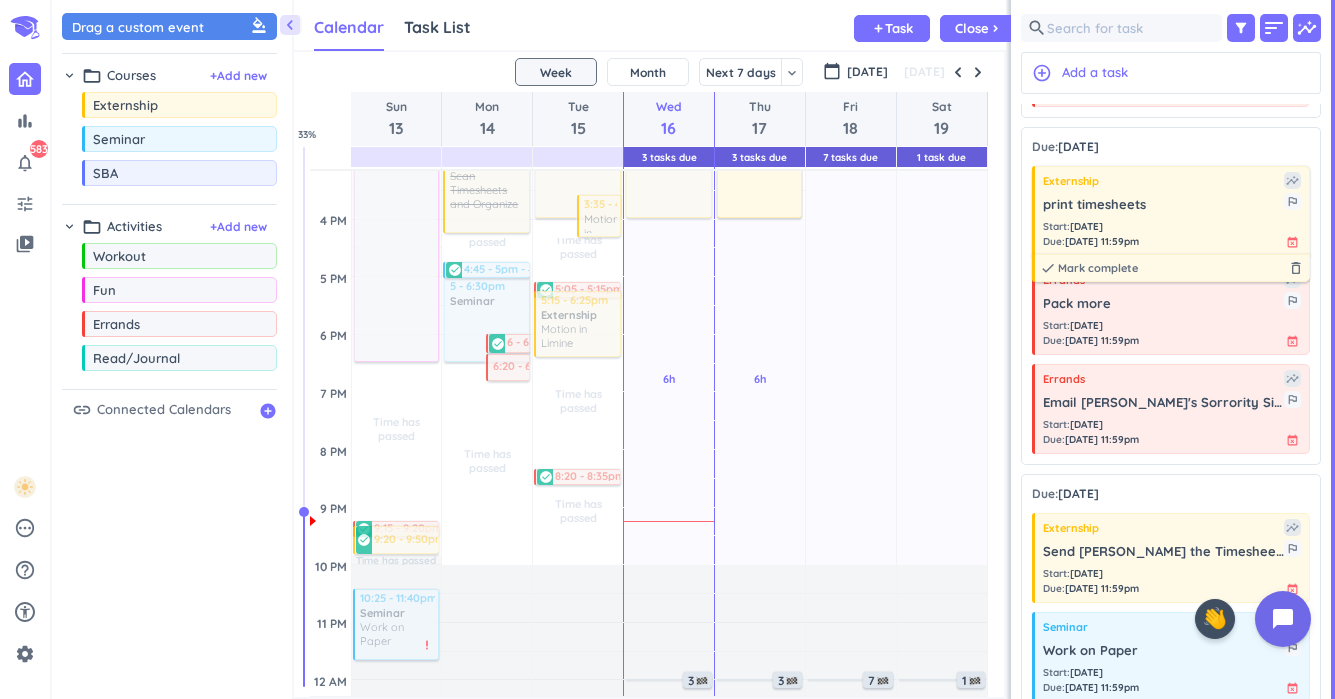 click on "print timesheets" at bounding box center (1163, 205) 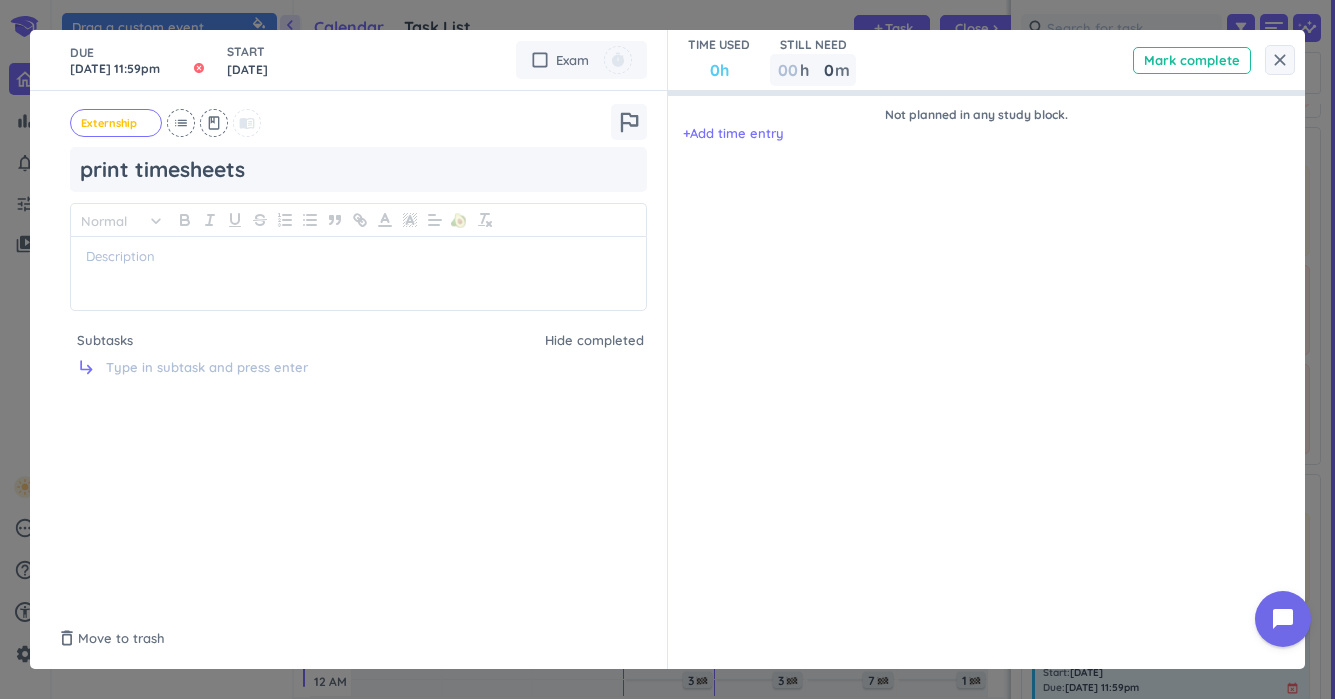 click at bounding box center [199, 66] 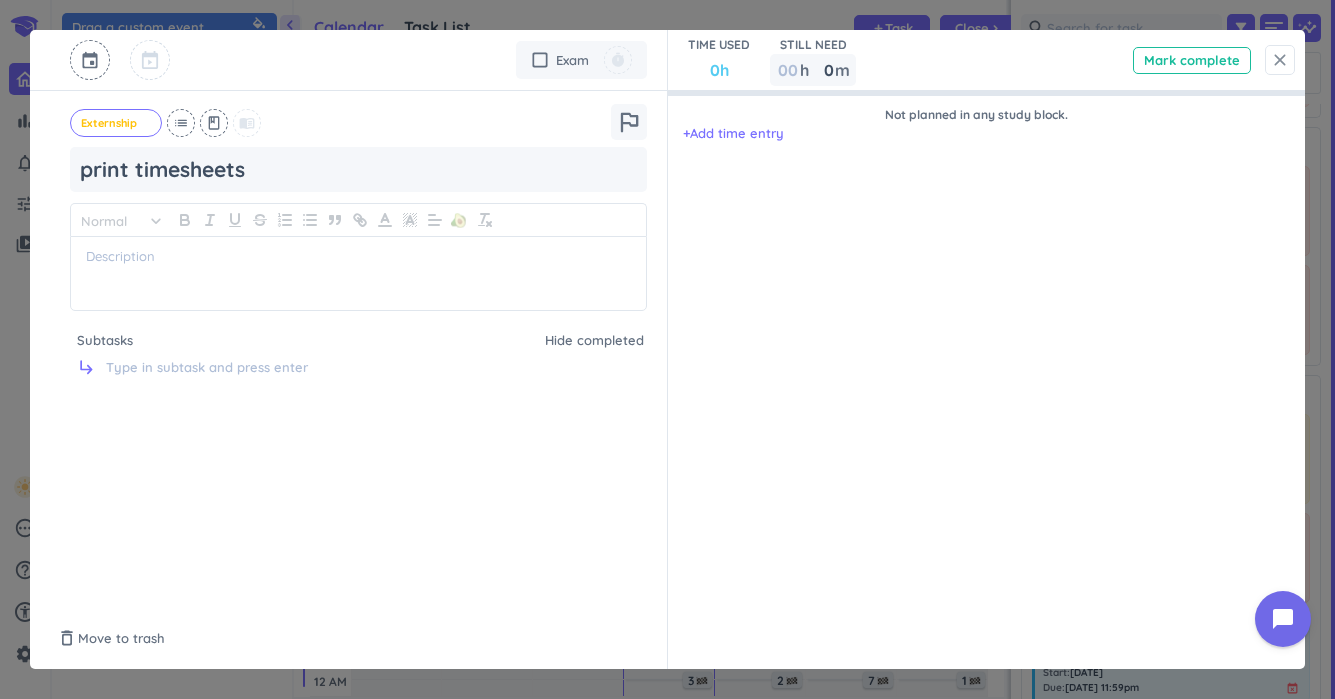 click on "close" at bounding box center (1280, 60) 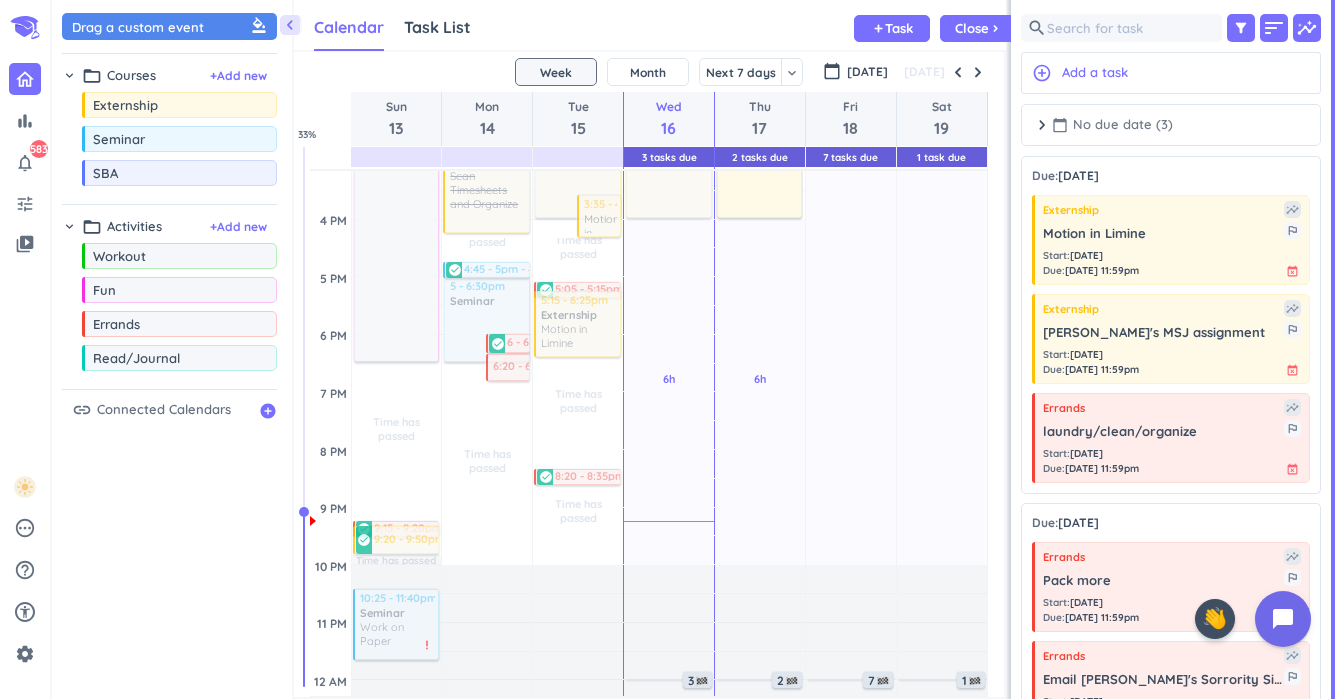 scroll, scrollTop: 0, scrollLeft: 0, axis: both 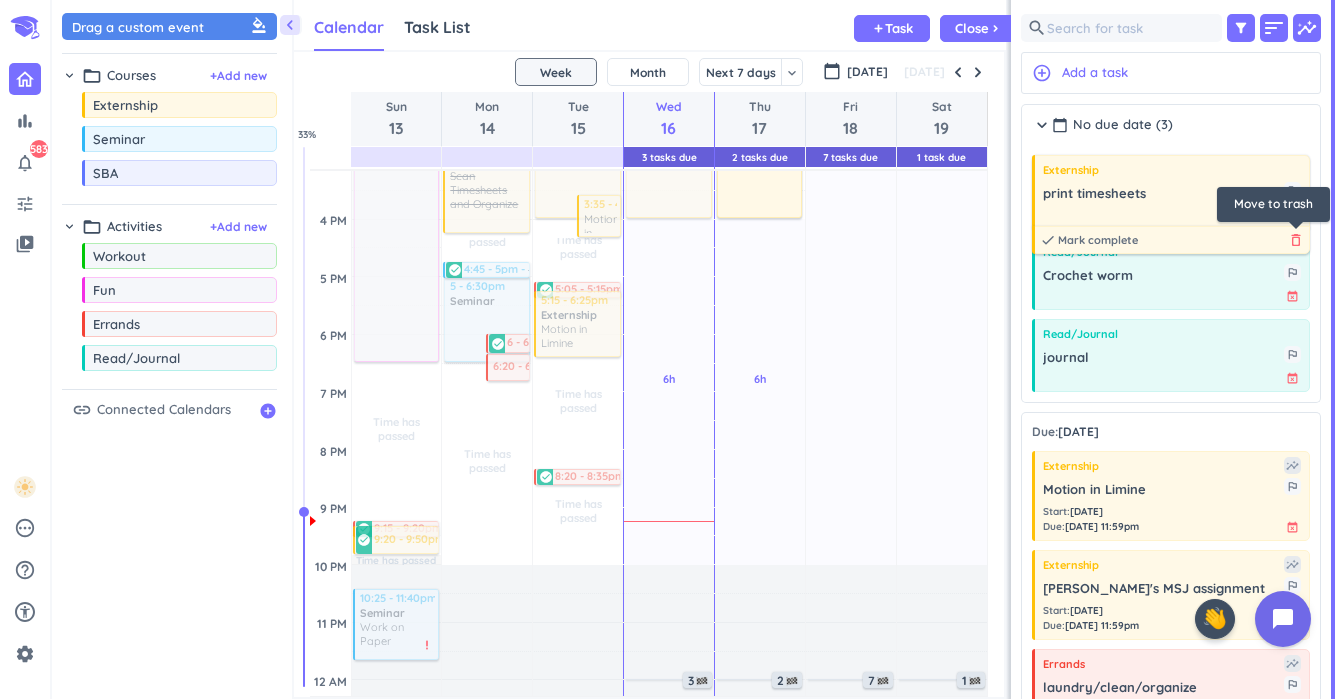 click on "delete_outline" at bounding box center [1296, 240] 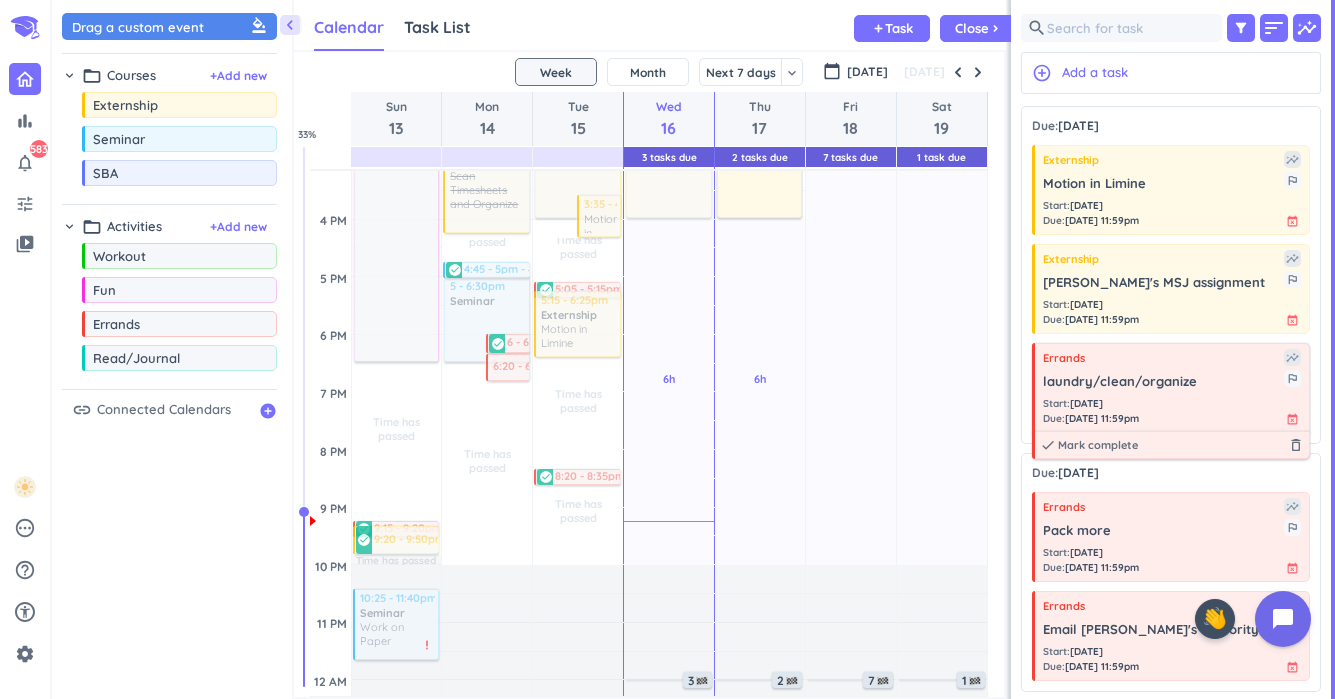 scroll, scrollTop: 222, scrollLeft: 0, axis: vertical 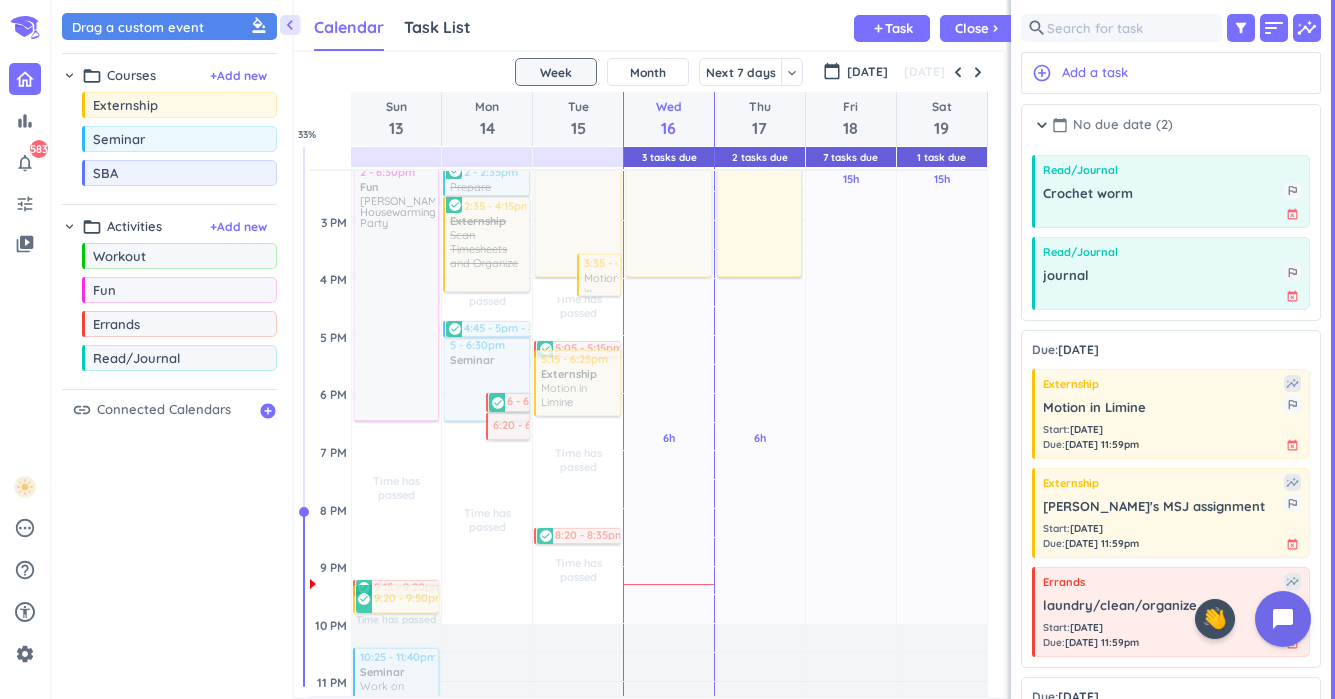 click on "calendar_today No due date (2)" at bounding box center (1112, 125) 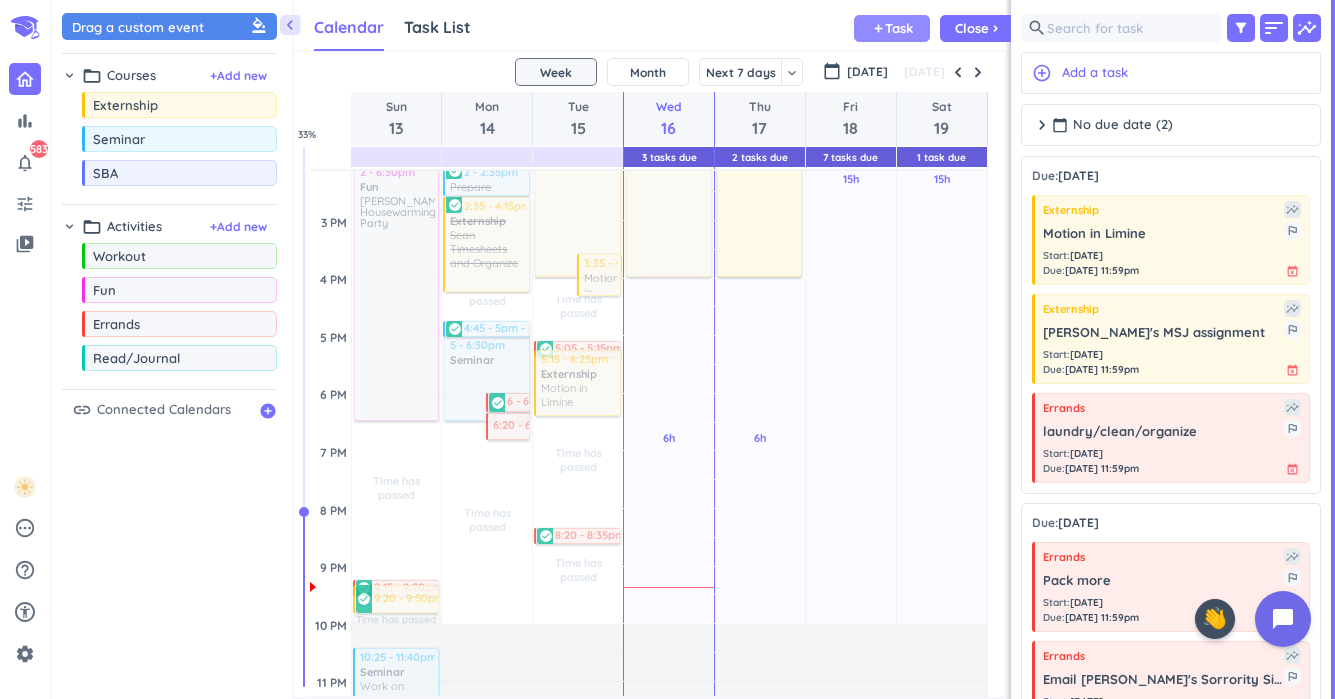 click on "Task" at bounding box center (899, 28) 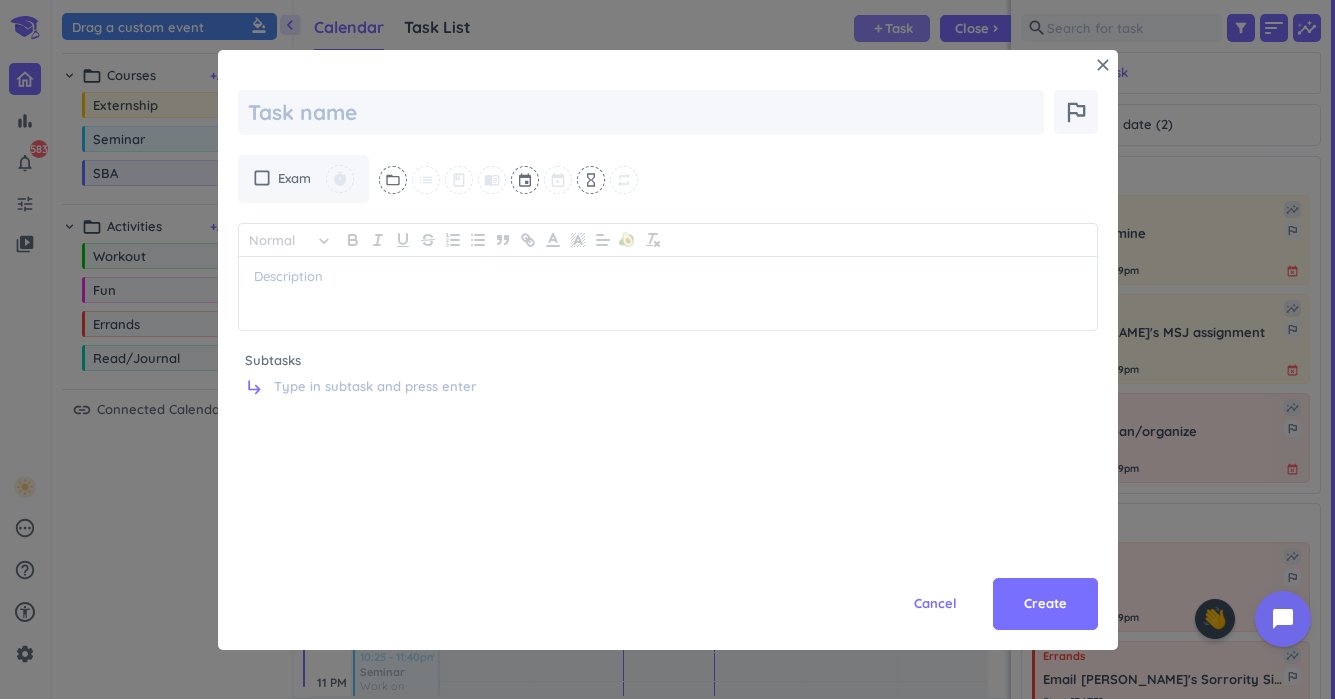 type on "x" 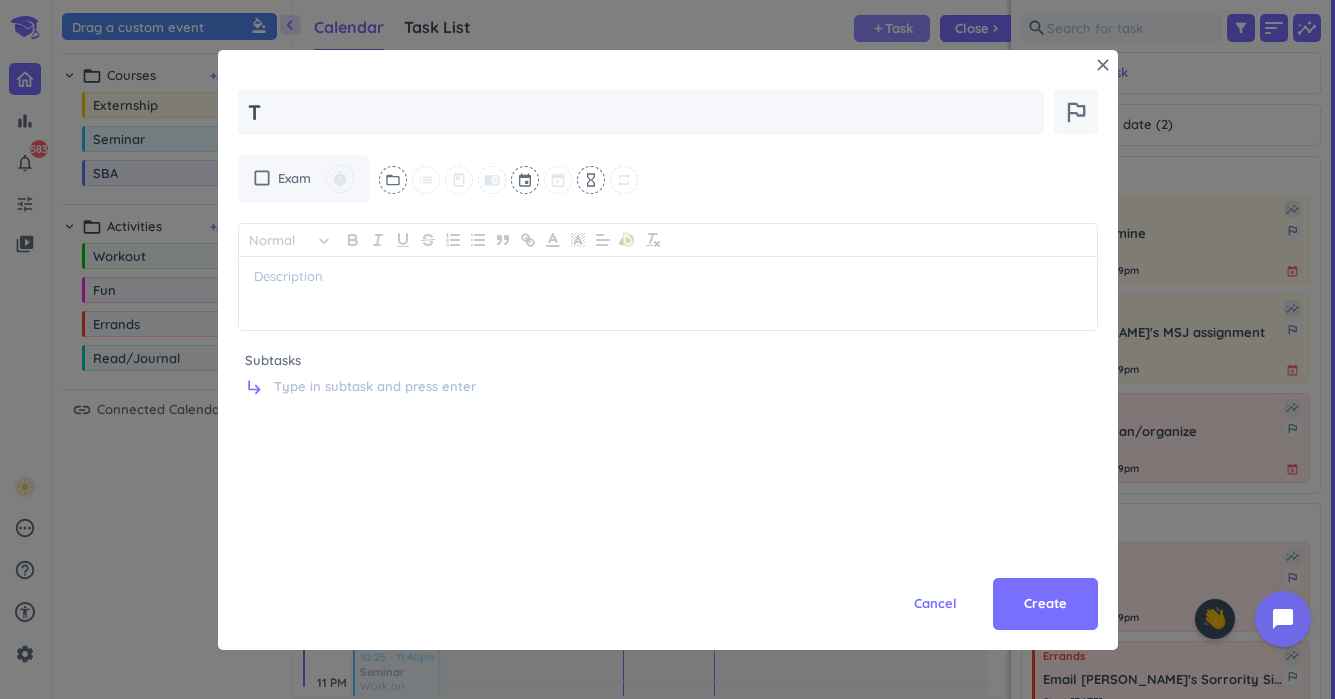 type on "x" 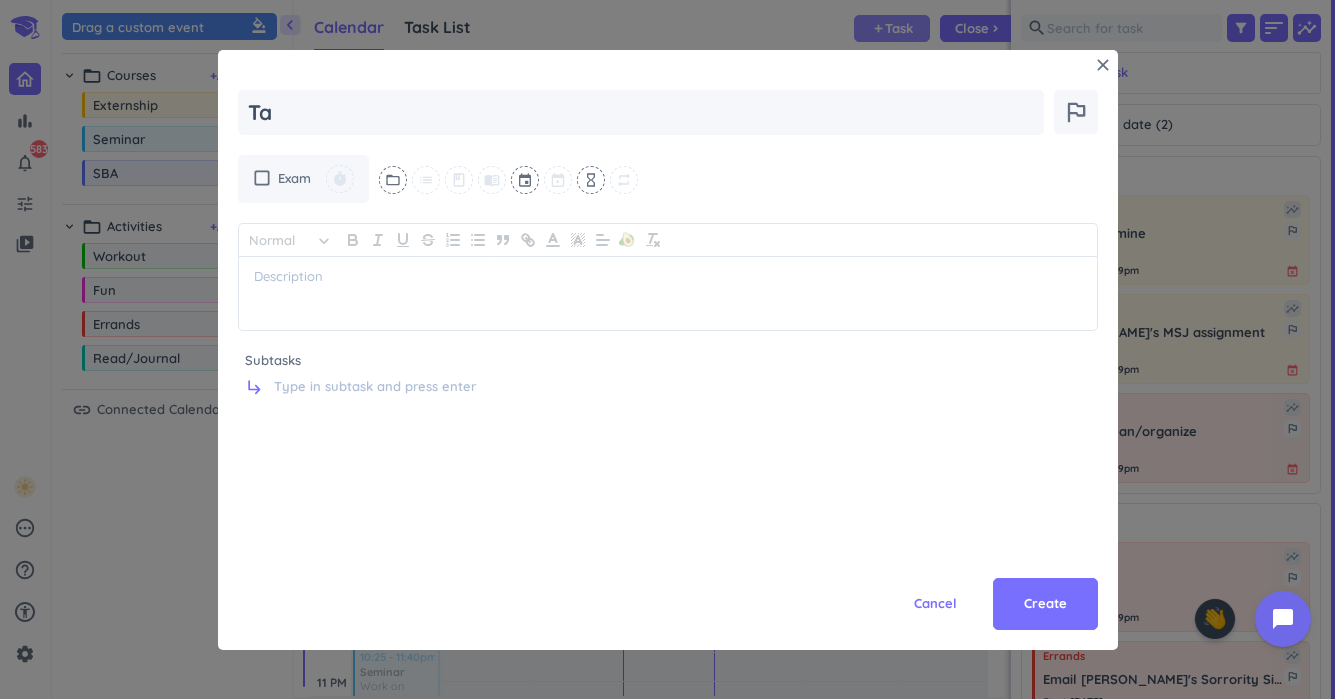 type on "x" 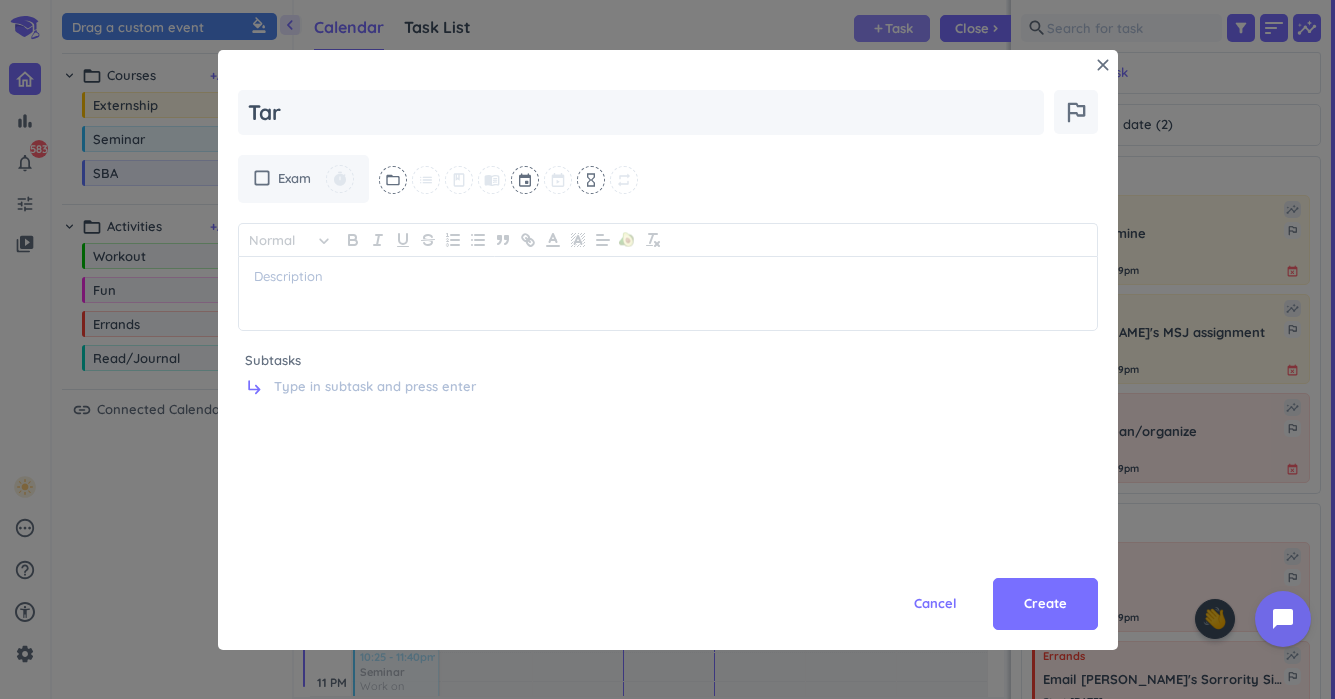 type on "x" 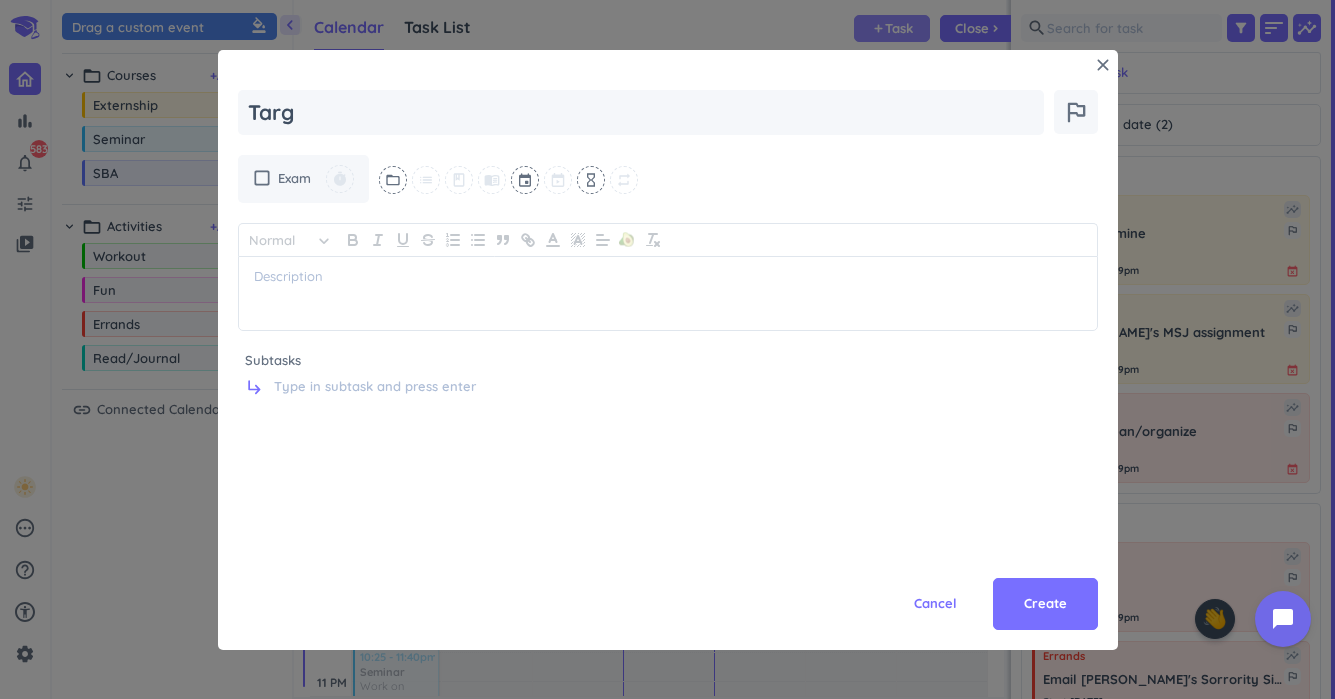 type on "x" 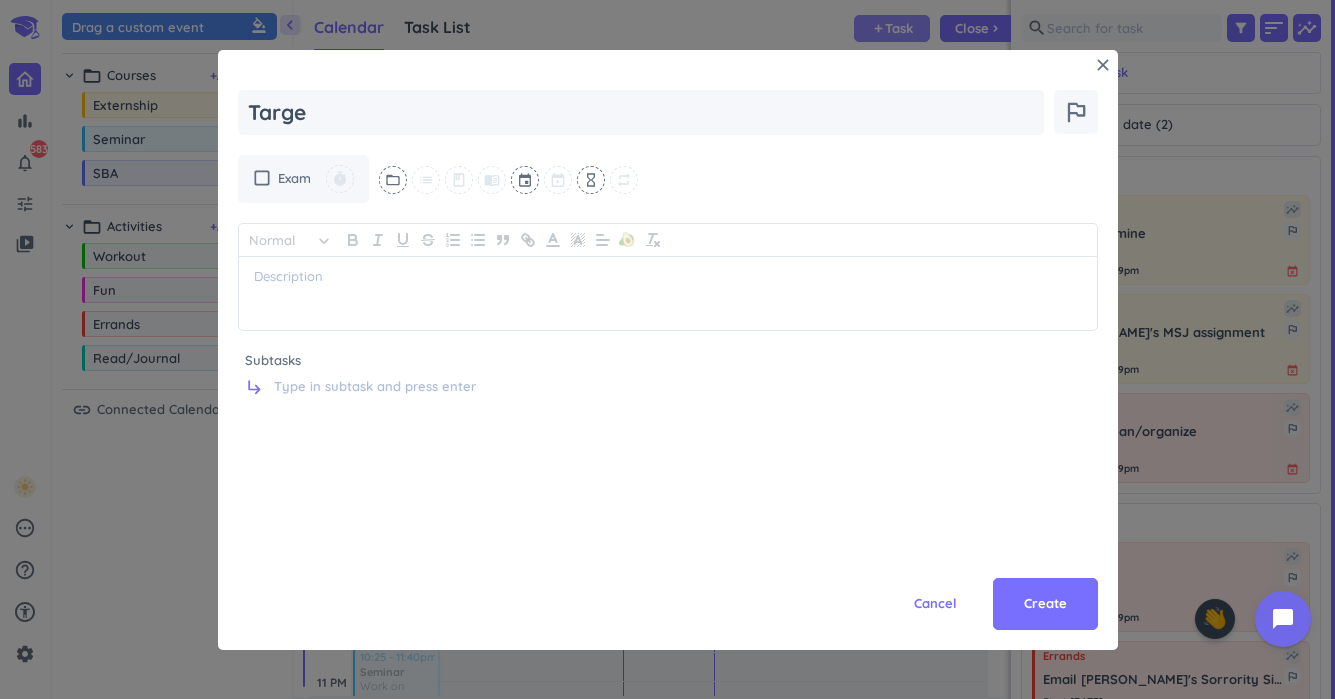 type on "x" 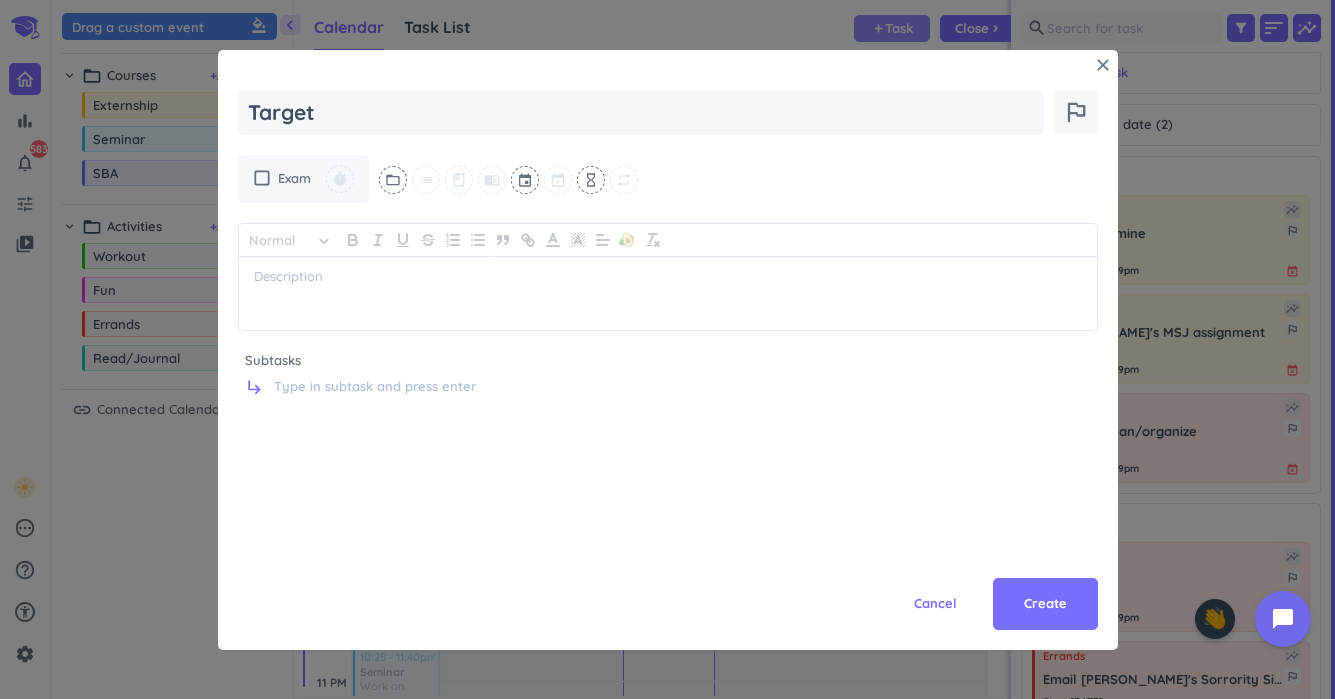 type on "x" 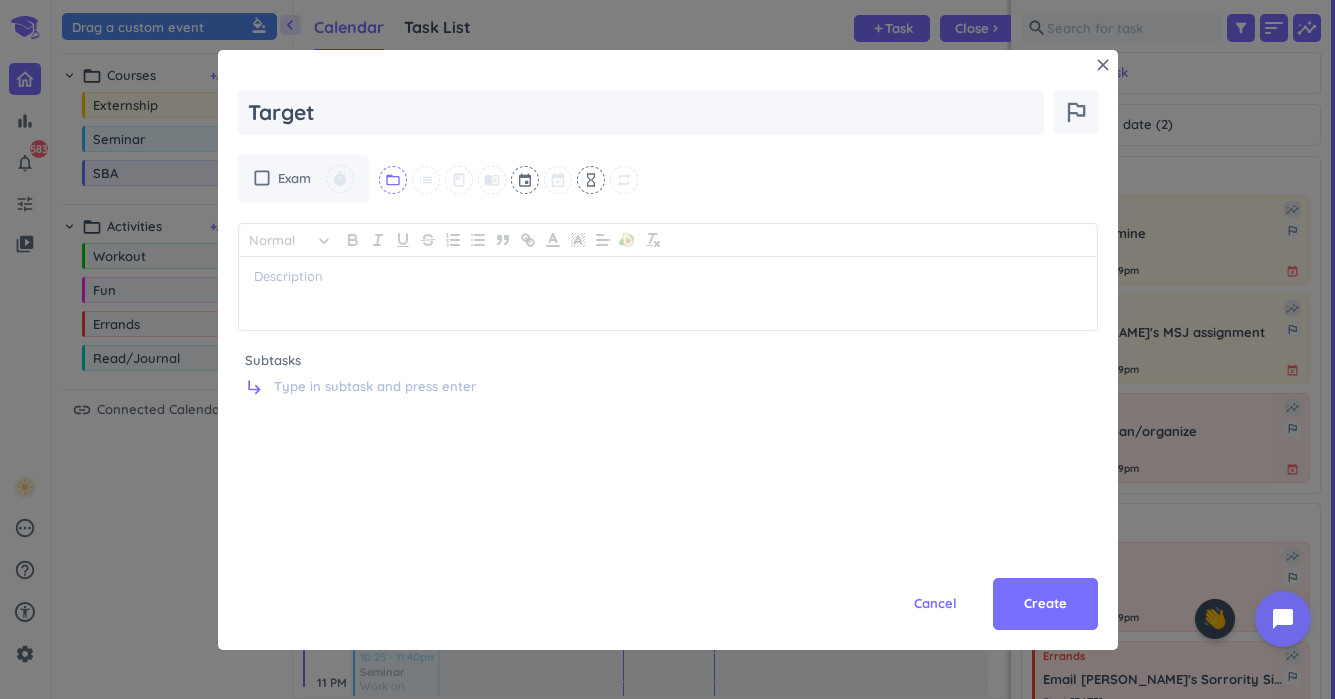 type on "Target" 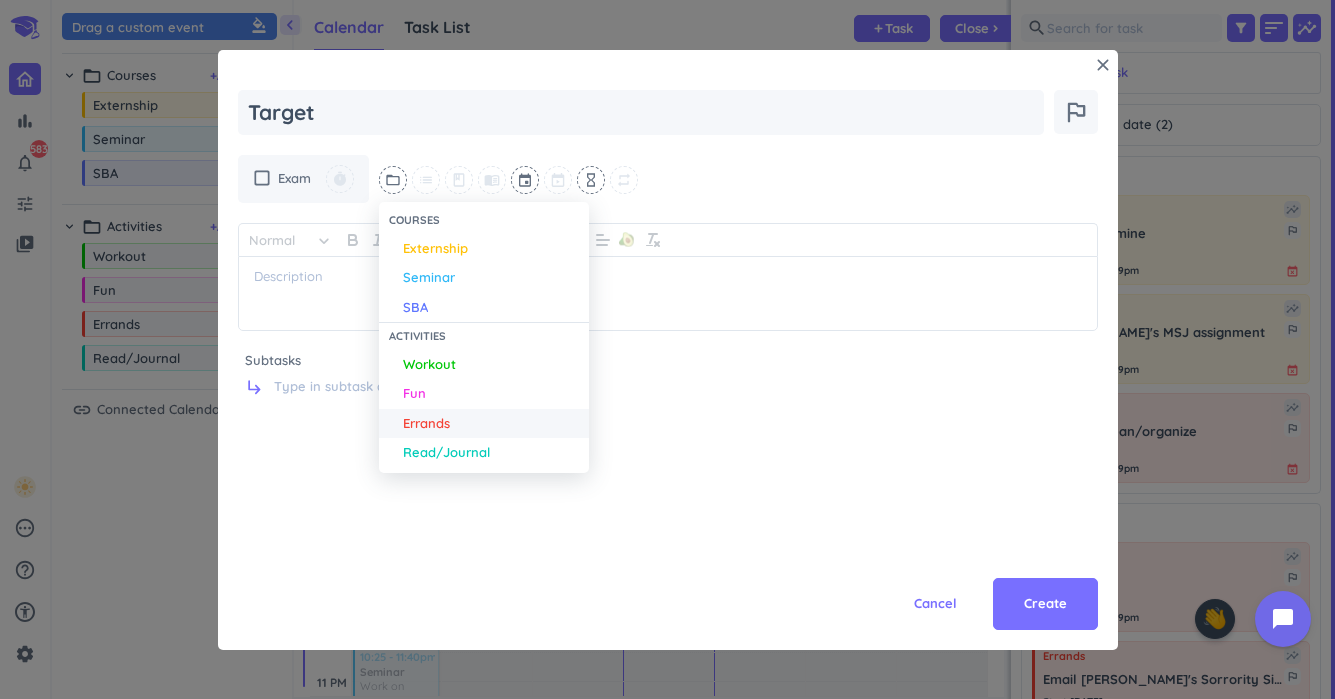 click on "Errands" at bounding box center [426, 424] 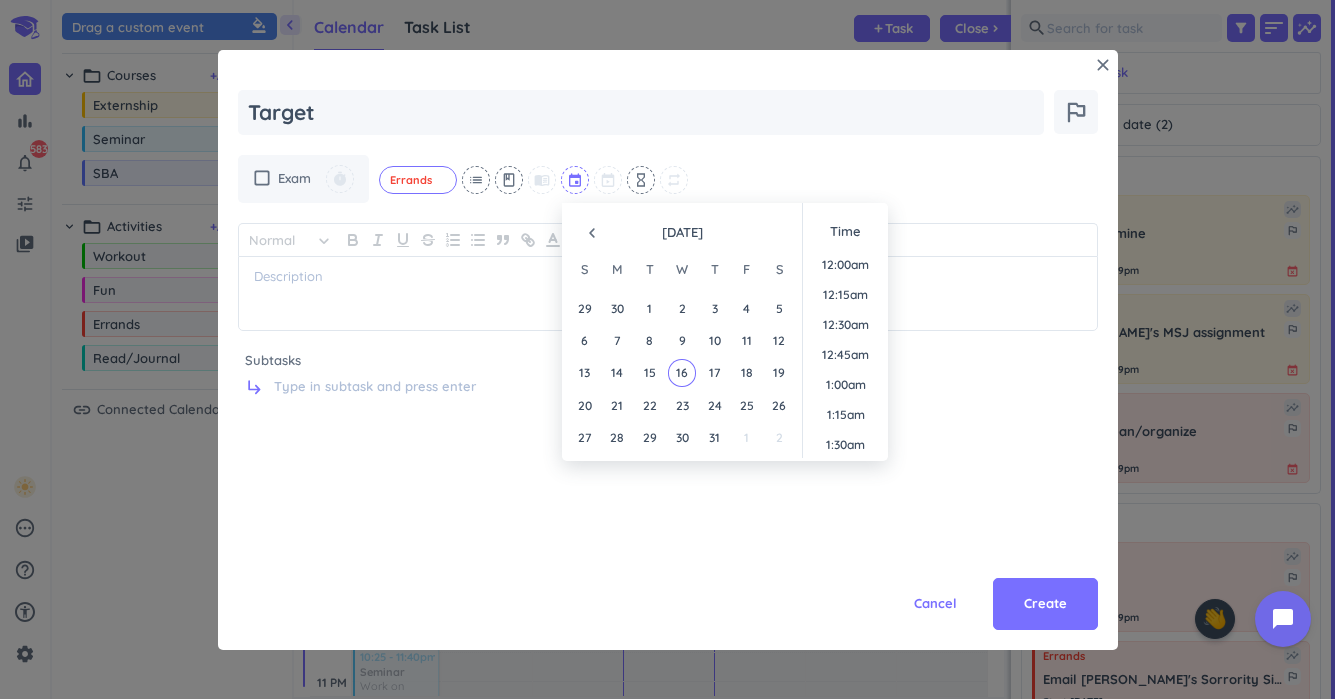 click at bounding box center (576, 180) 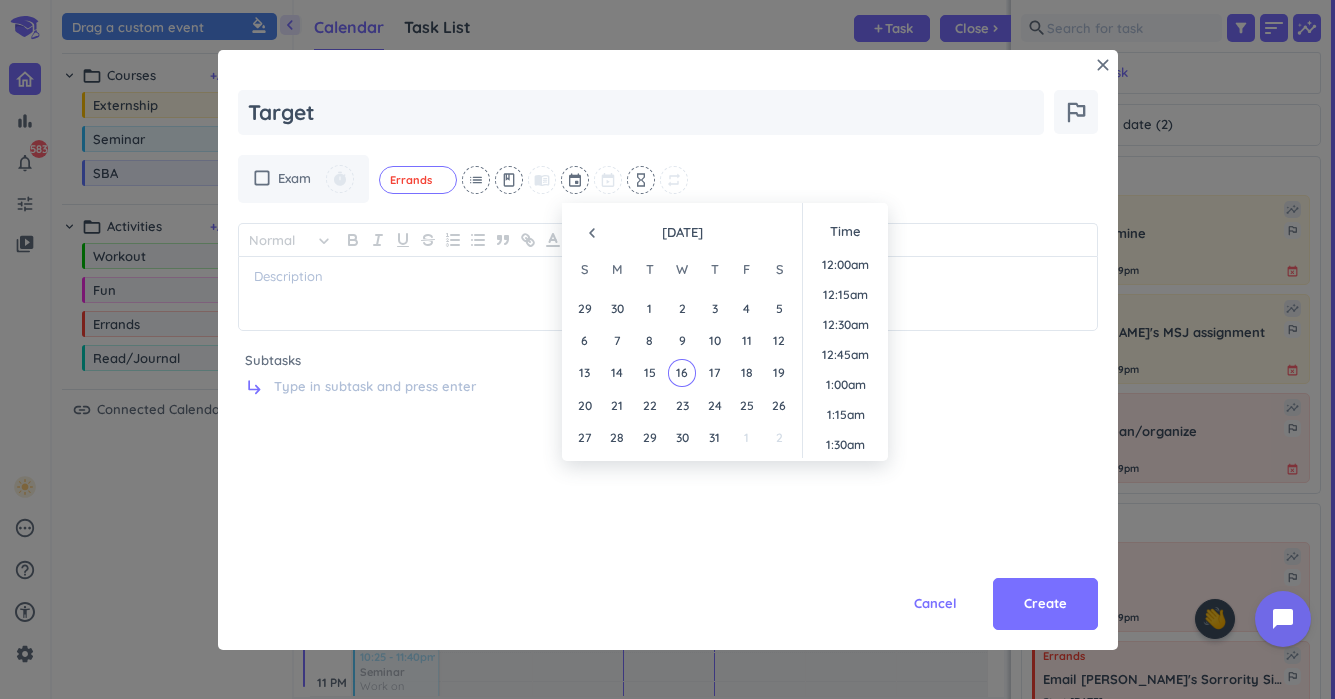 scroll, scrollTop: 2460, scrollLeft: 0, axis: vertical 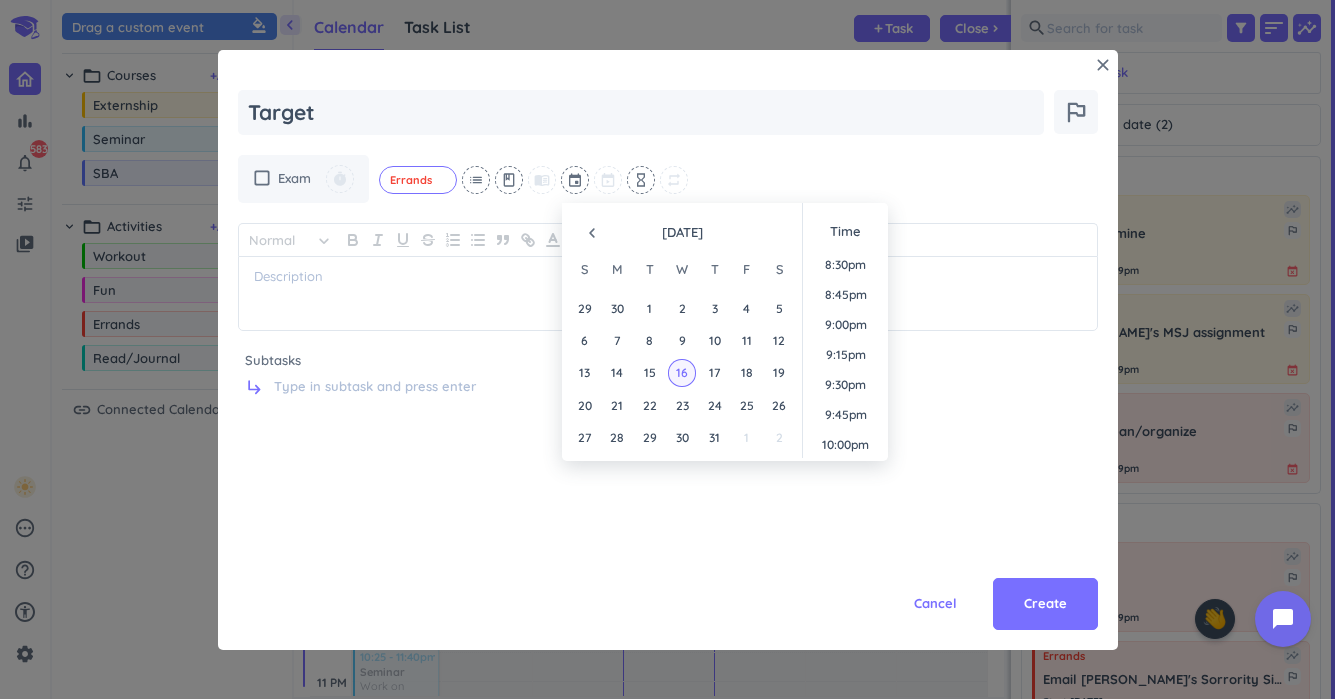 click on "16" at bounding box center (681, 372) 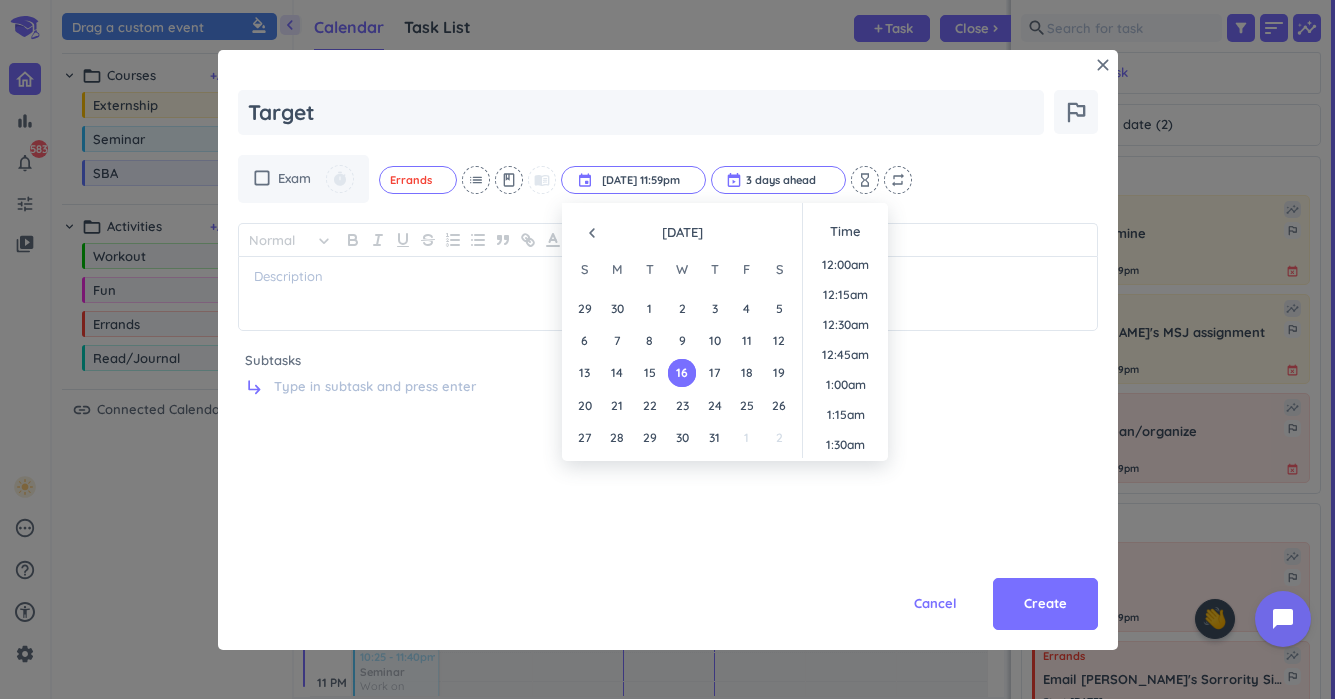 scroll, scrollTop: 2701, scrollLeft: 0, axis: vertical 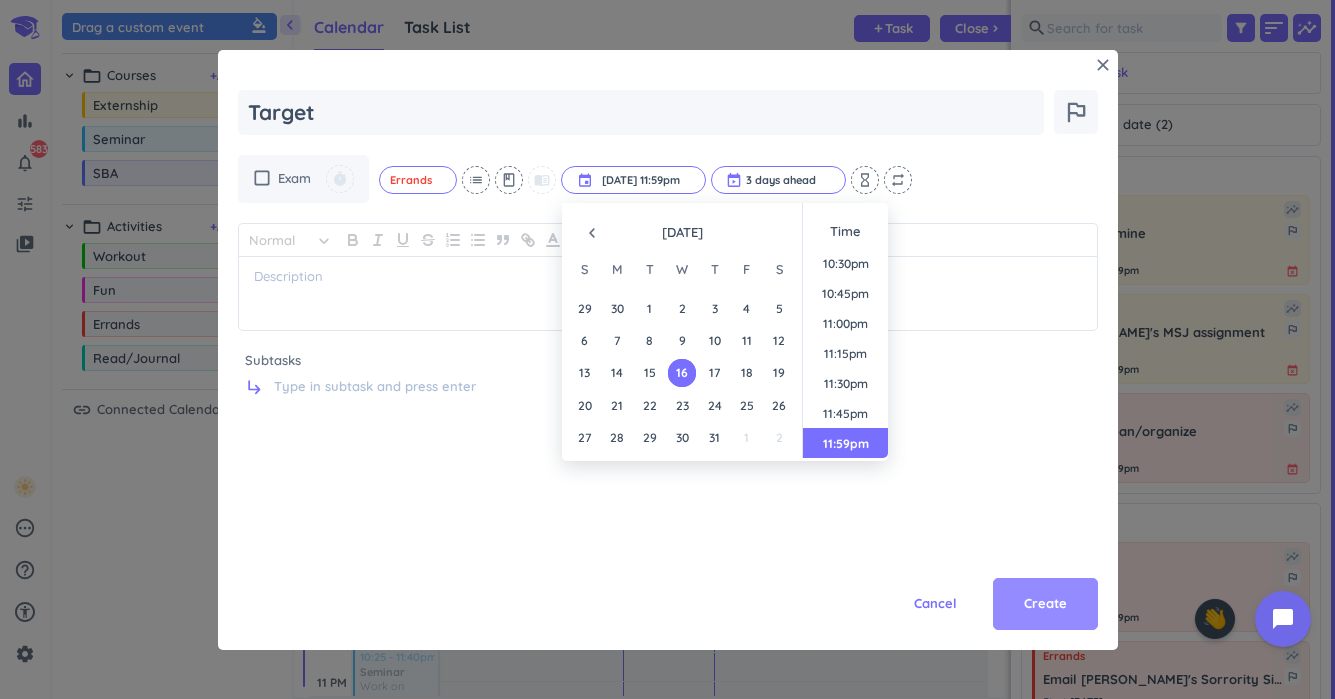 click on "Create" at bounding box center [1045, 604] 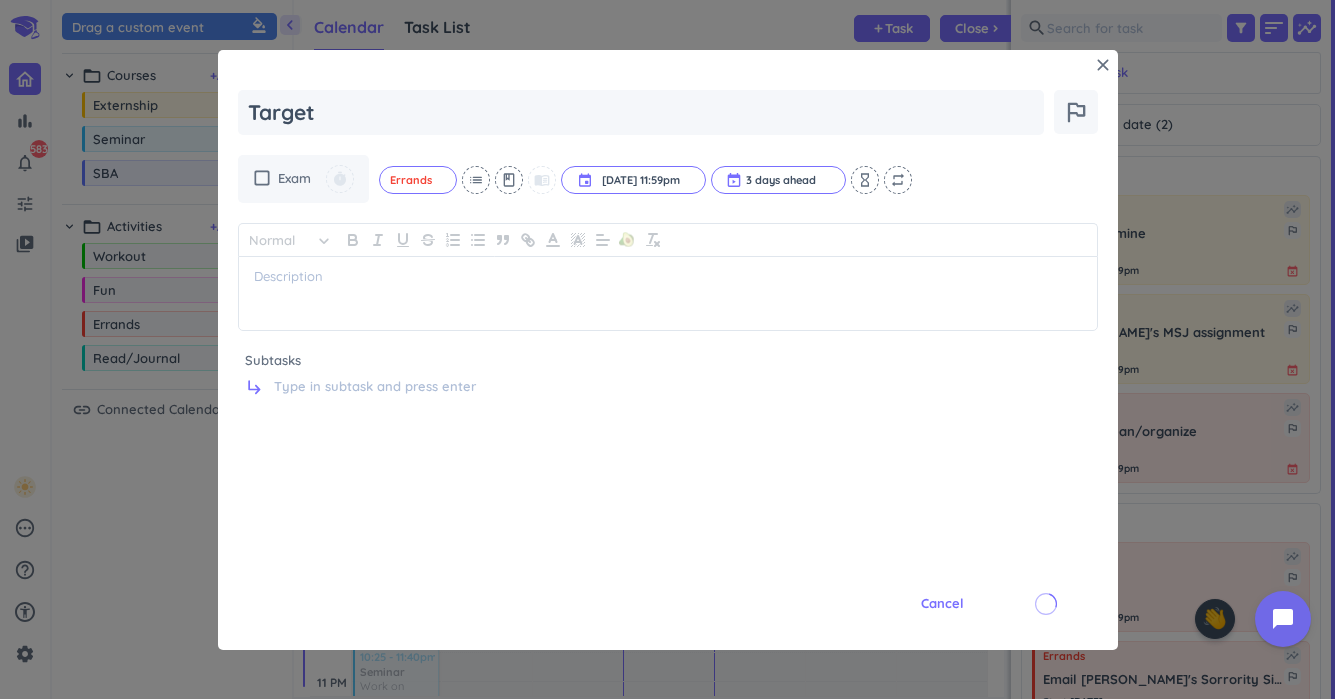 type on "x" 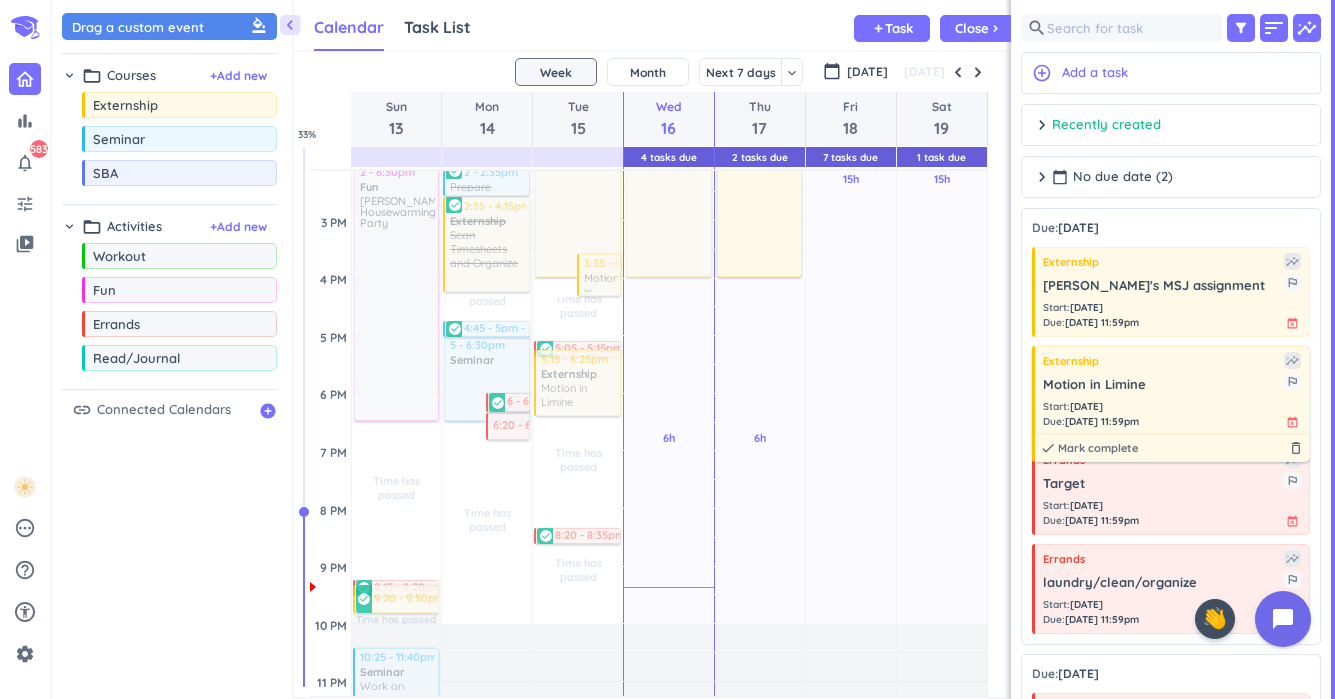 scroll, scrollTop: 90, scrollLeft: 0, axis: vertical 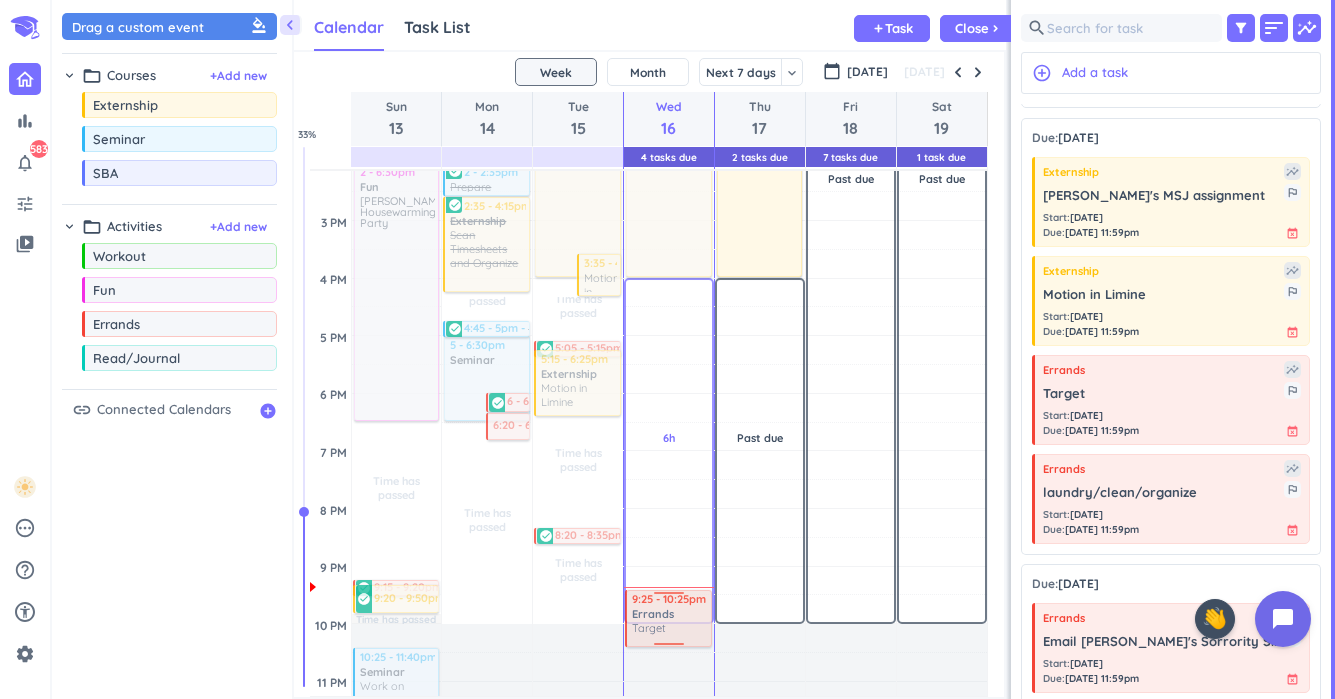 drag, startPoint x: 1125, startPoint y: 395, endPoint x: 670, endPoint y: 592, distance: 495.8165 